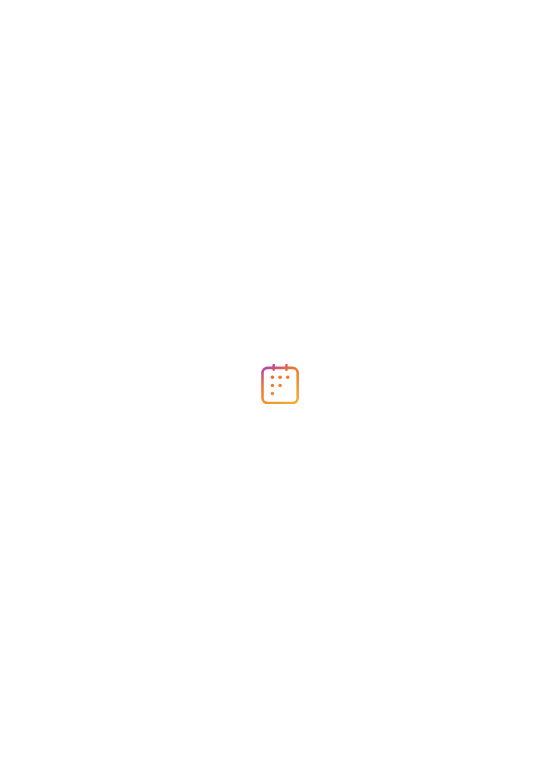 scroll, scrollTop: 0, scrollLeft: 0, axis: both 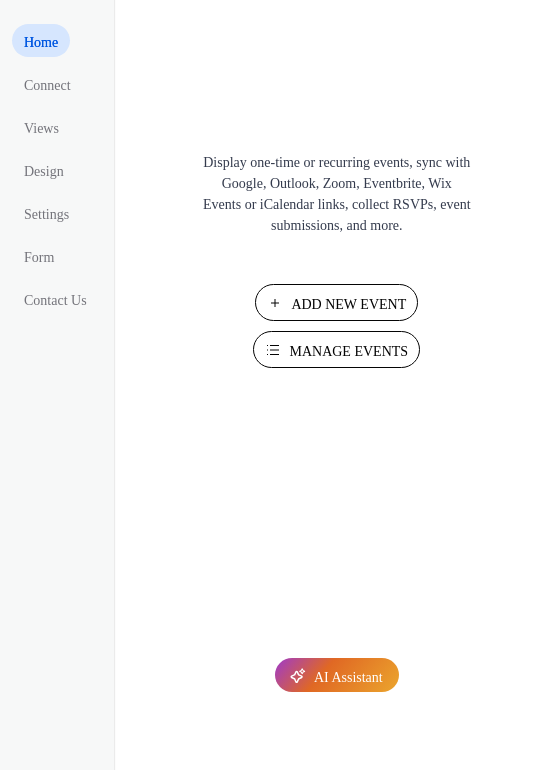 click on "Add New Event" at bounding box center (336, 302) 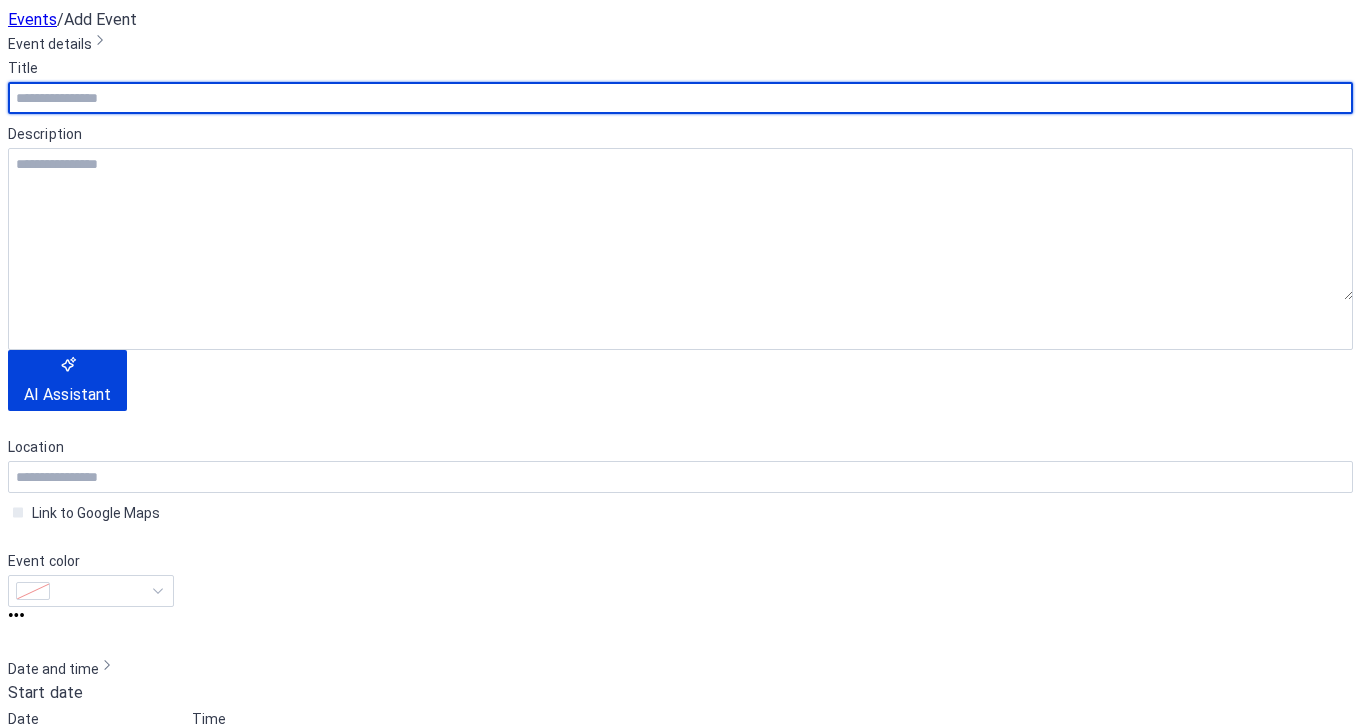 scroll, scrollTop: 0, scrollLeft: 0, axis: both 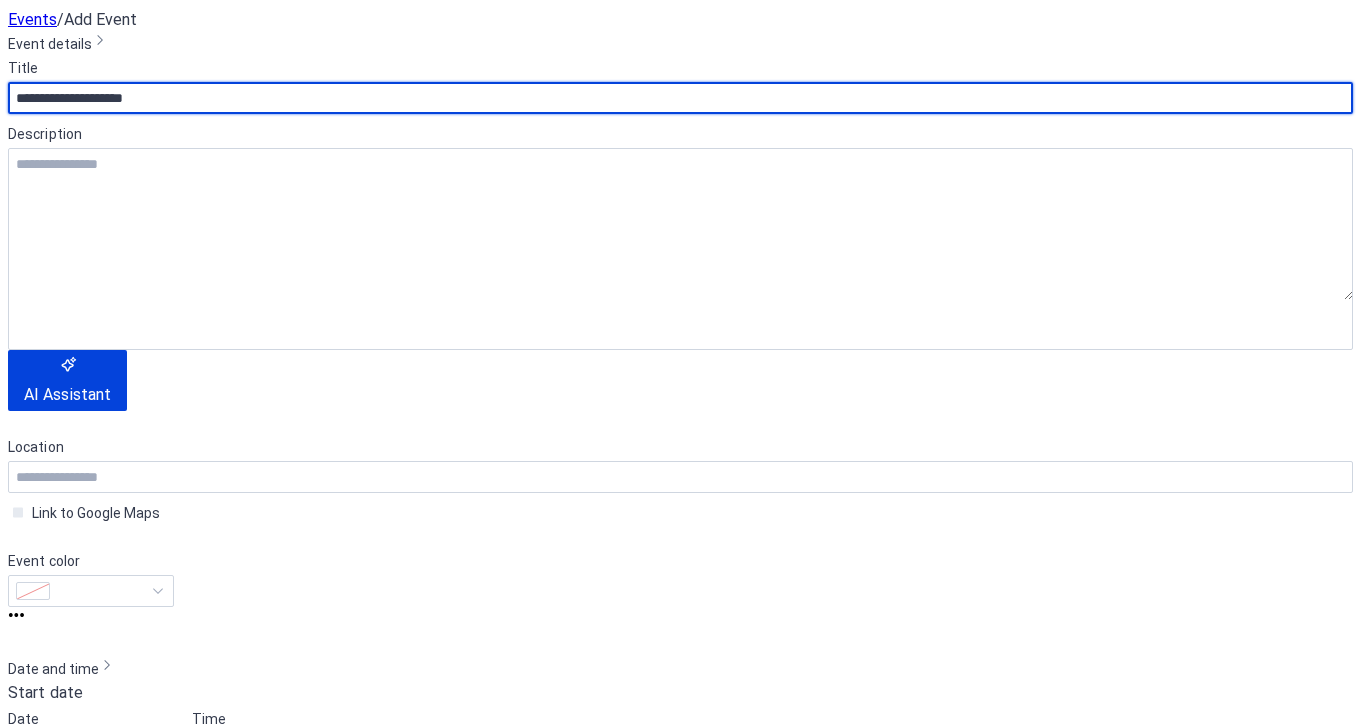 click on "Do not repeat" at bounding box center [680, 1031] 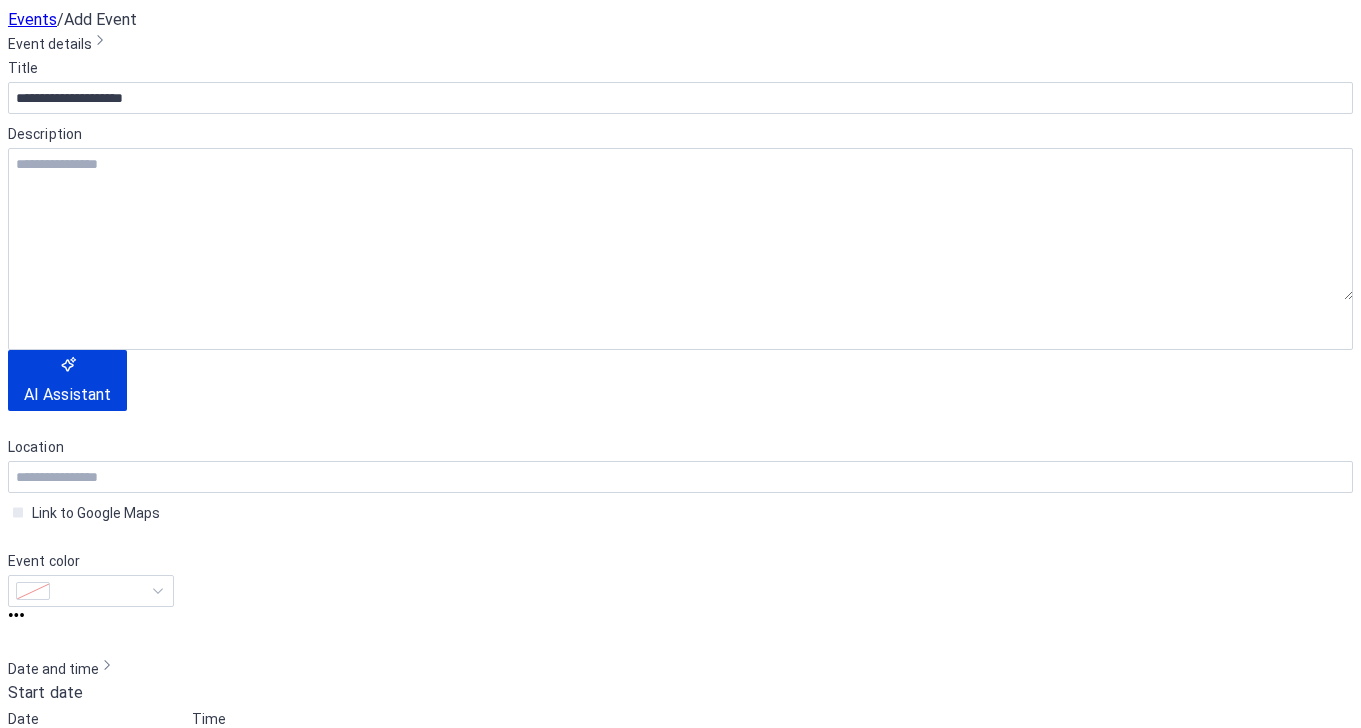 click on "Do not repeat" at bounding box center [74, 1031] 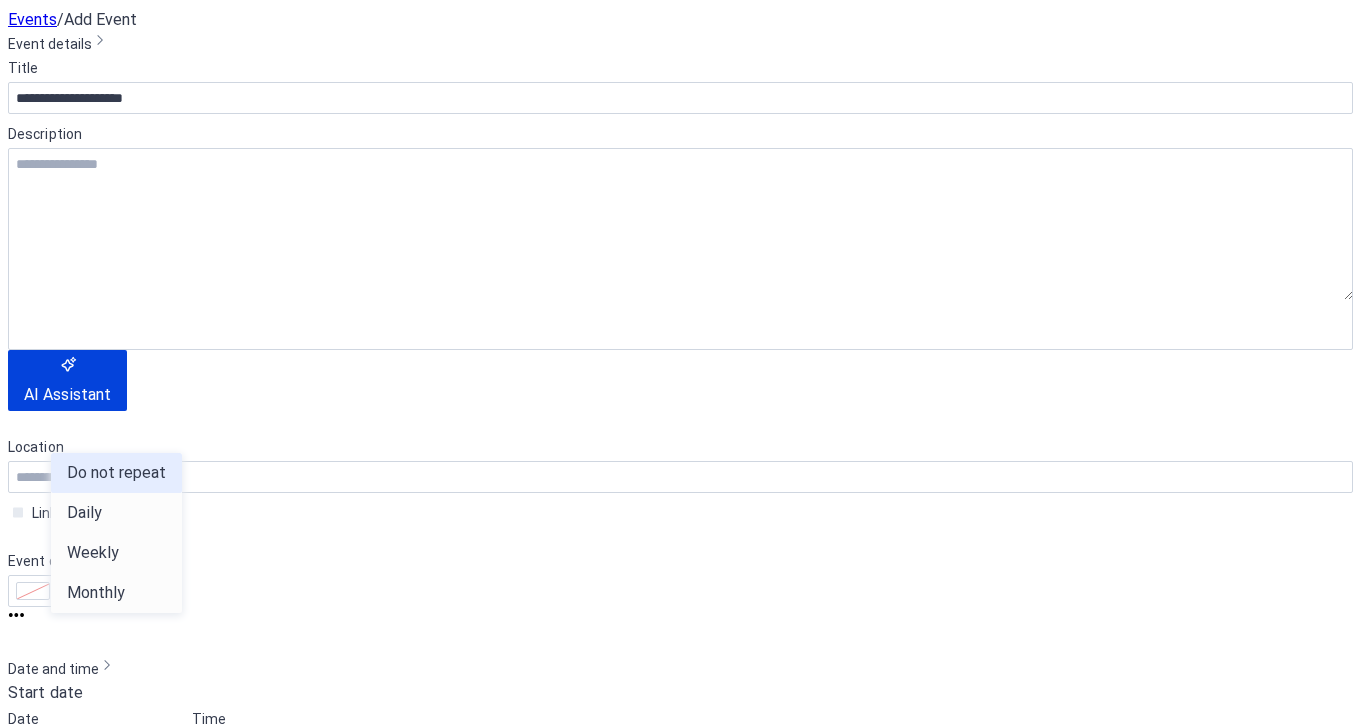 click on "Do not repeat" at bounding box center (60, 1031) 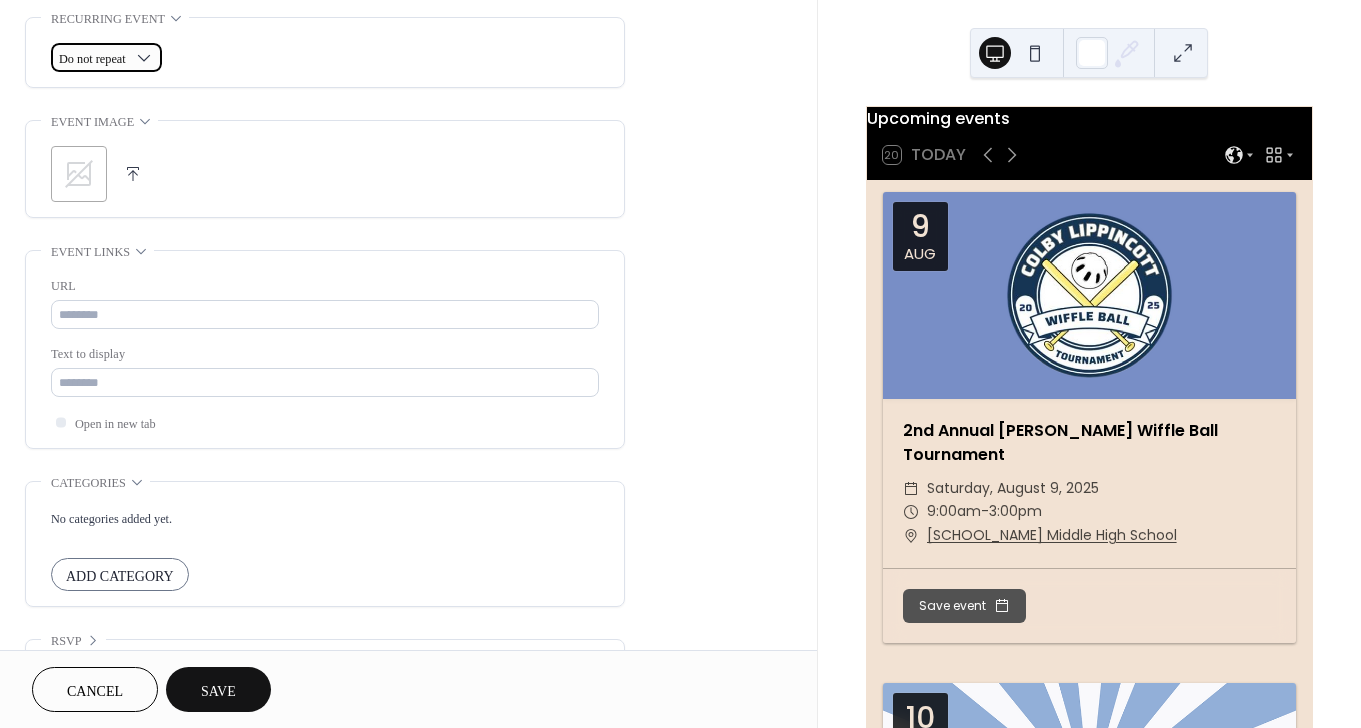 scroll, scrollTop: 868, scrollLeft: 0, axis: vertical 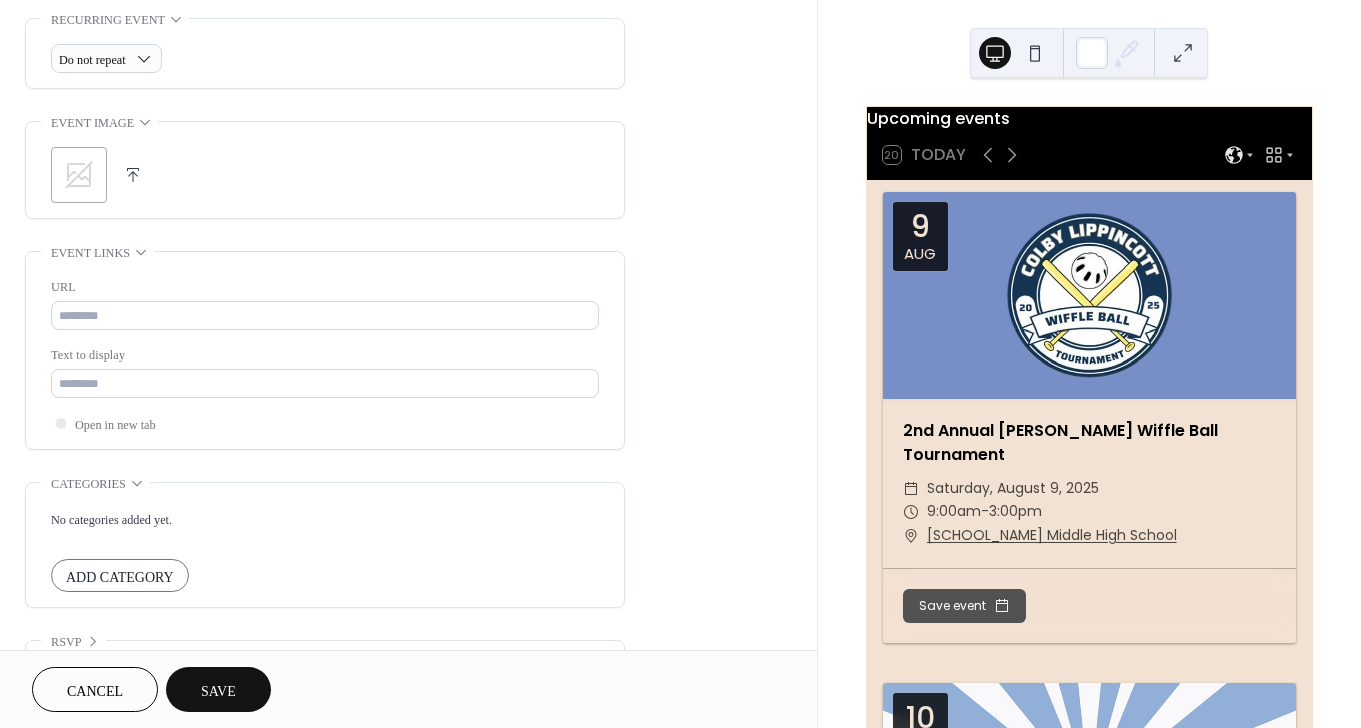 click on ";" at bounding box center [79, 175] 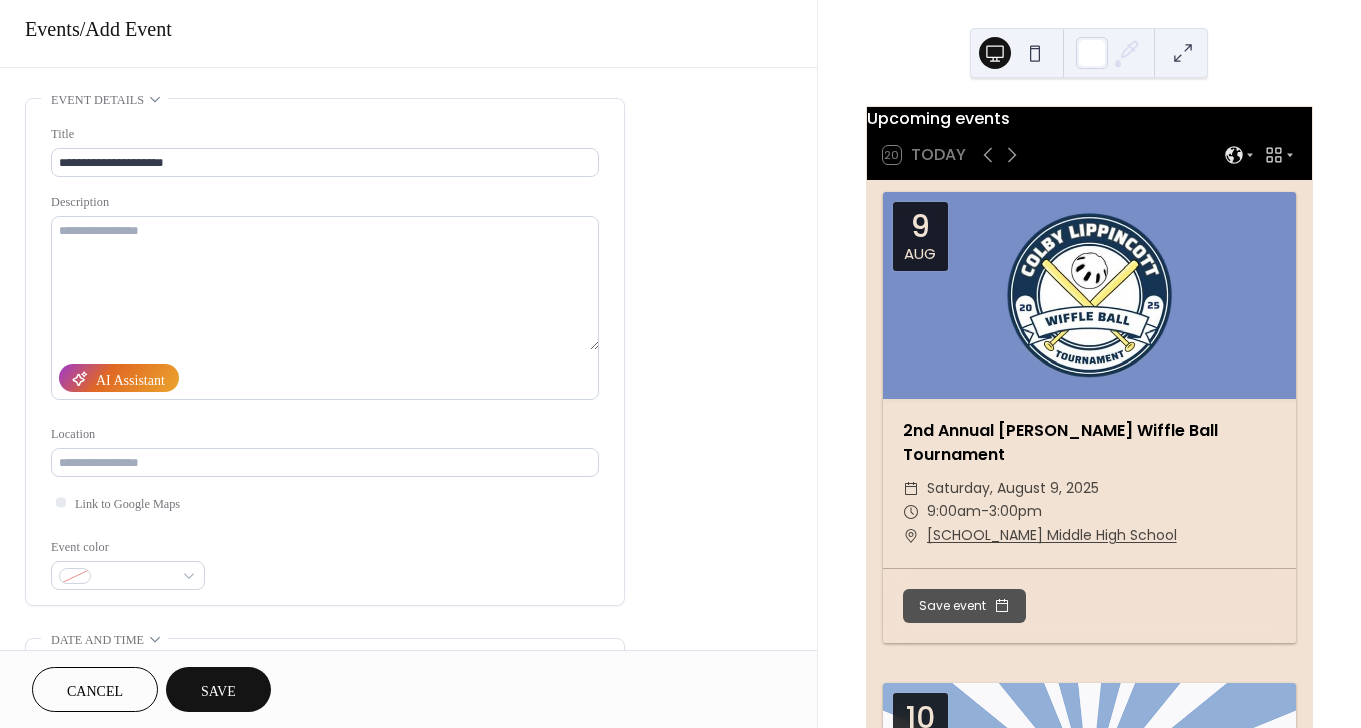 scroll, scrollTop: 0, scrollLeft: 0, axis: both 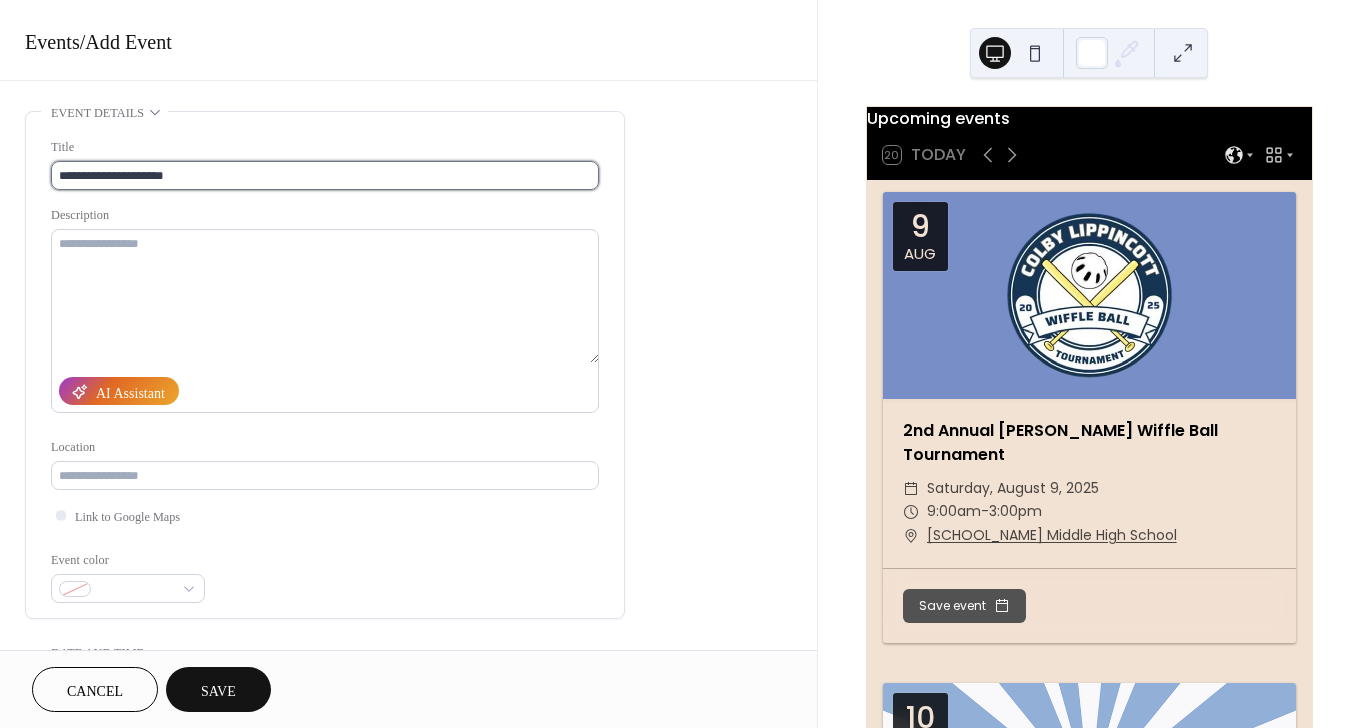 click on "**********" at bounding box center [325, 175] 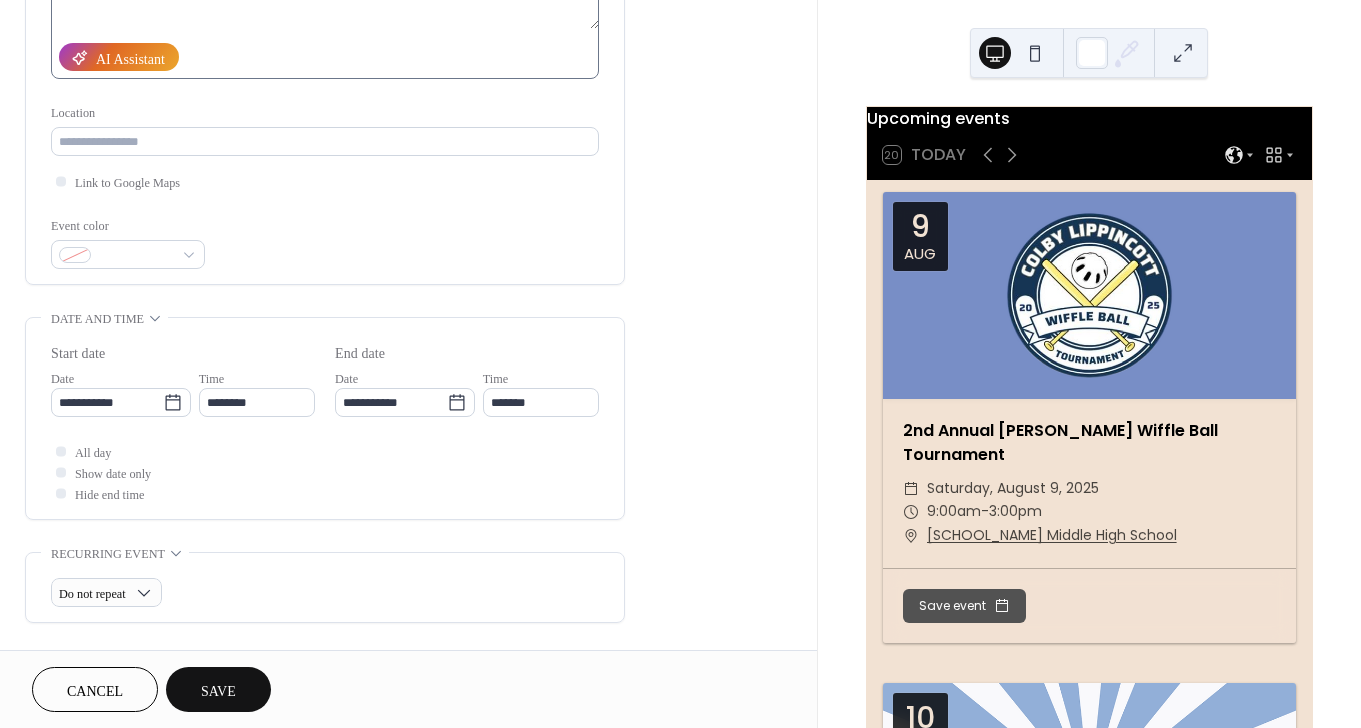 scroll, scrollTop: 453, scrollLeft: 0, axis: vertical 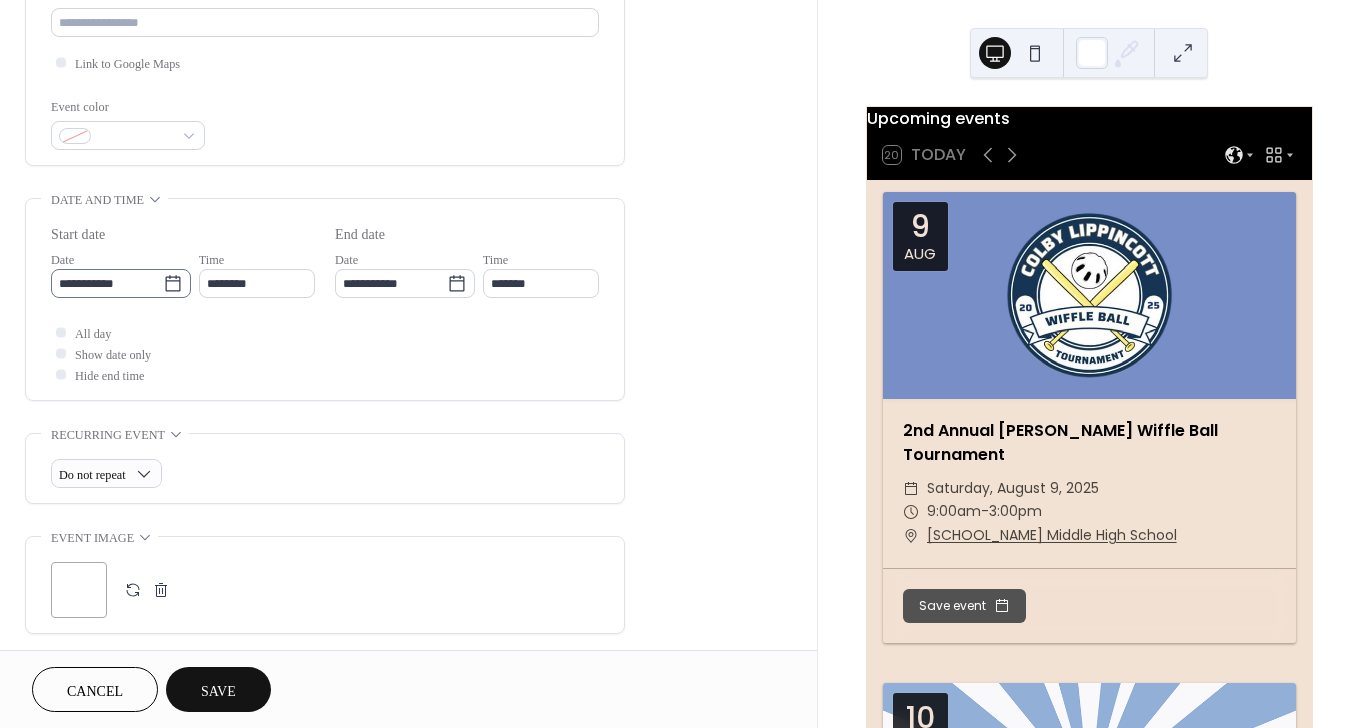 type on "**********" 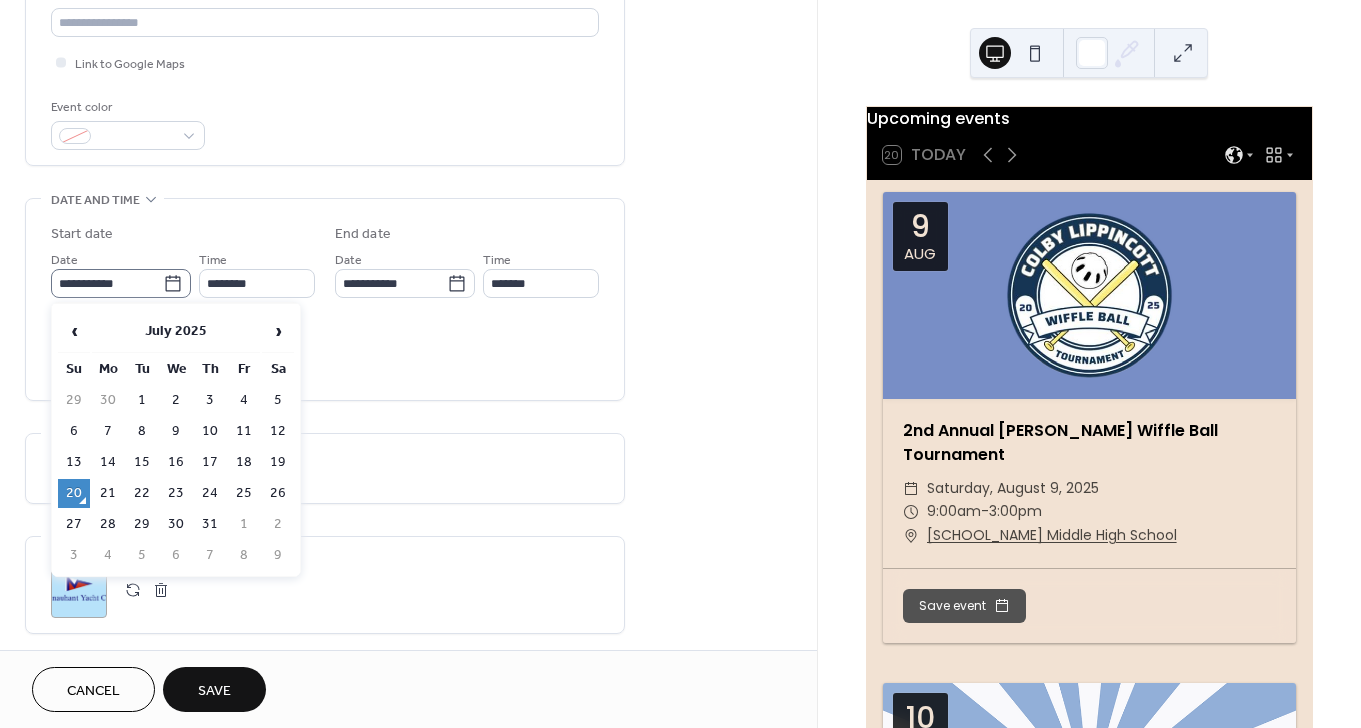 click 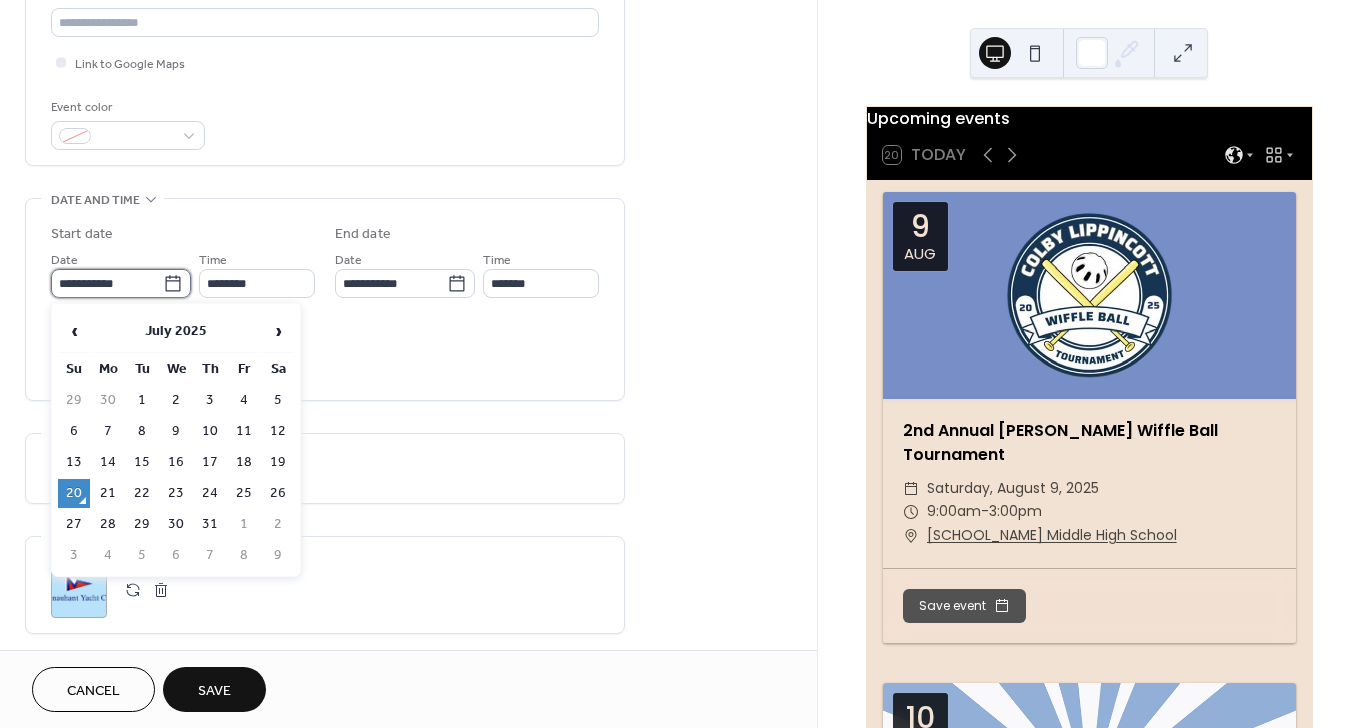 click on "**********" at bounding box center (107, 283) 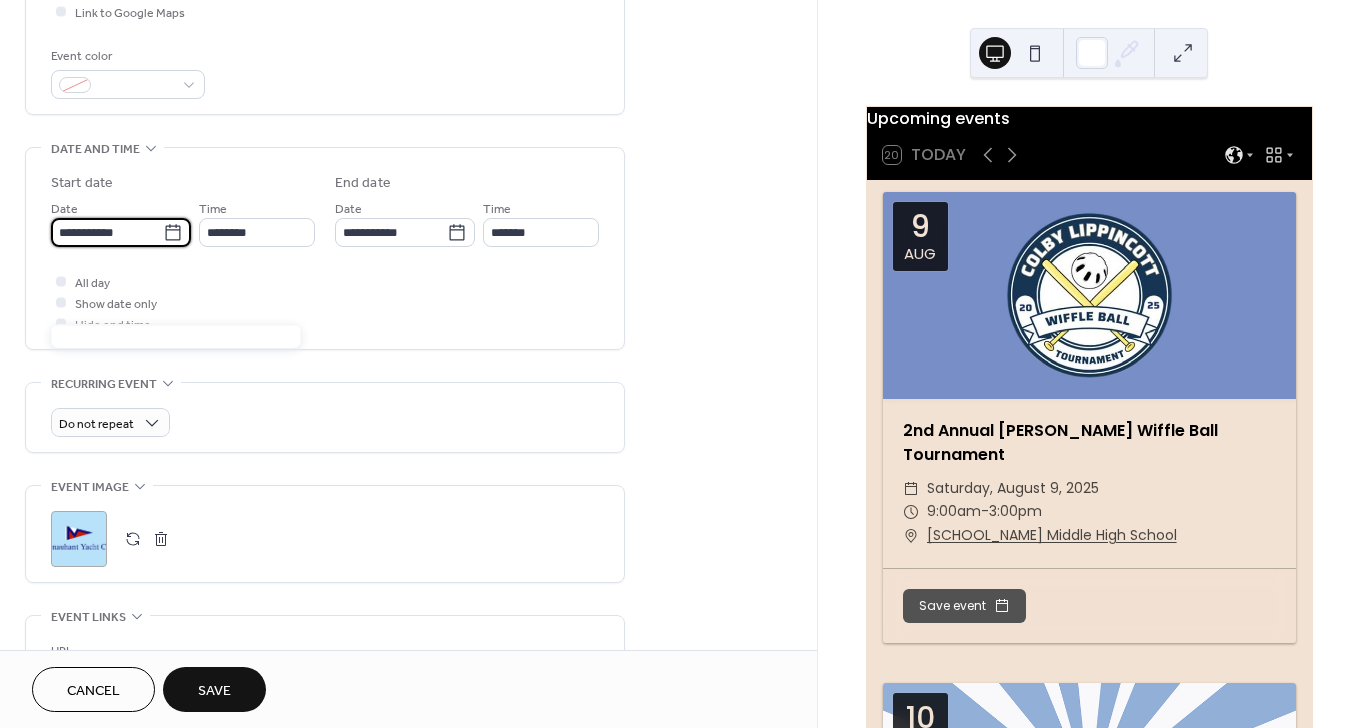 scroll, scrollTop: 386, scrollLeft: 0, axis: vertical 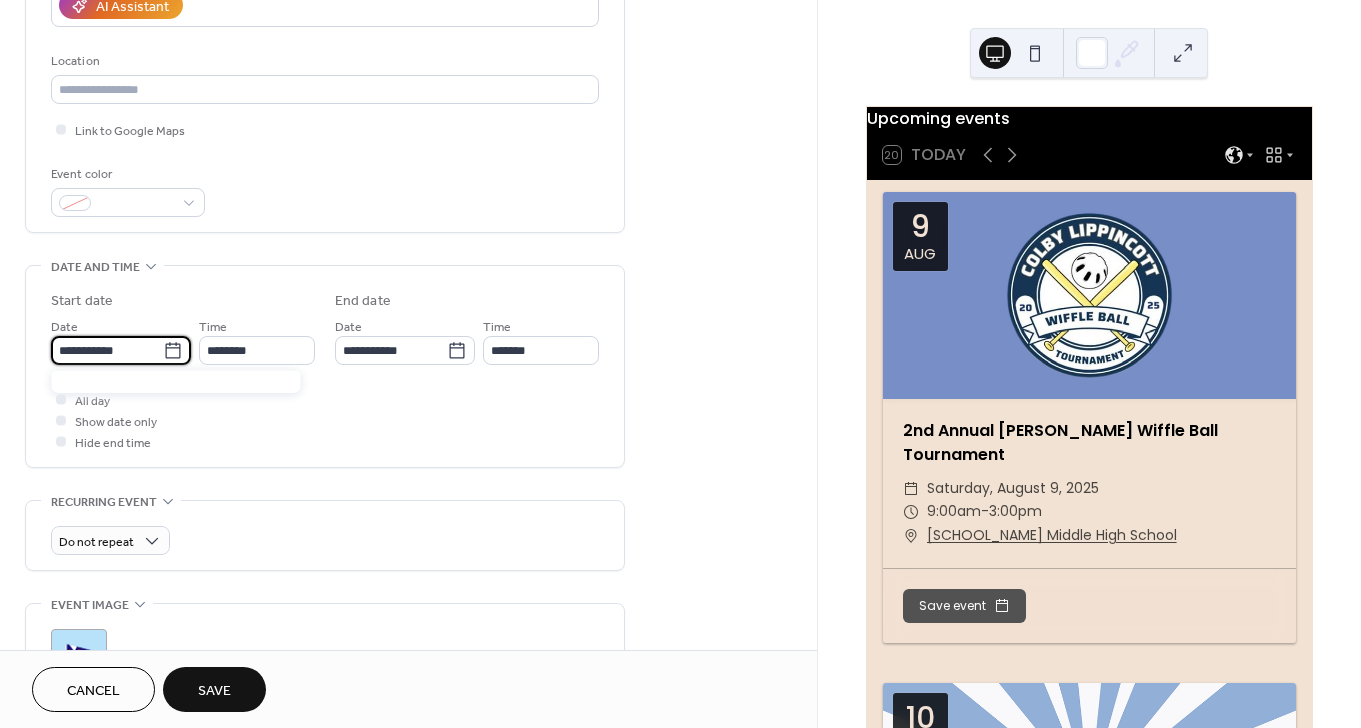 click 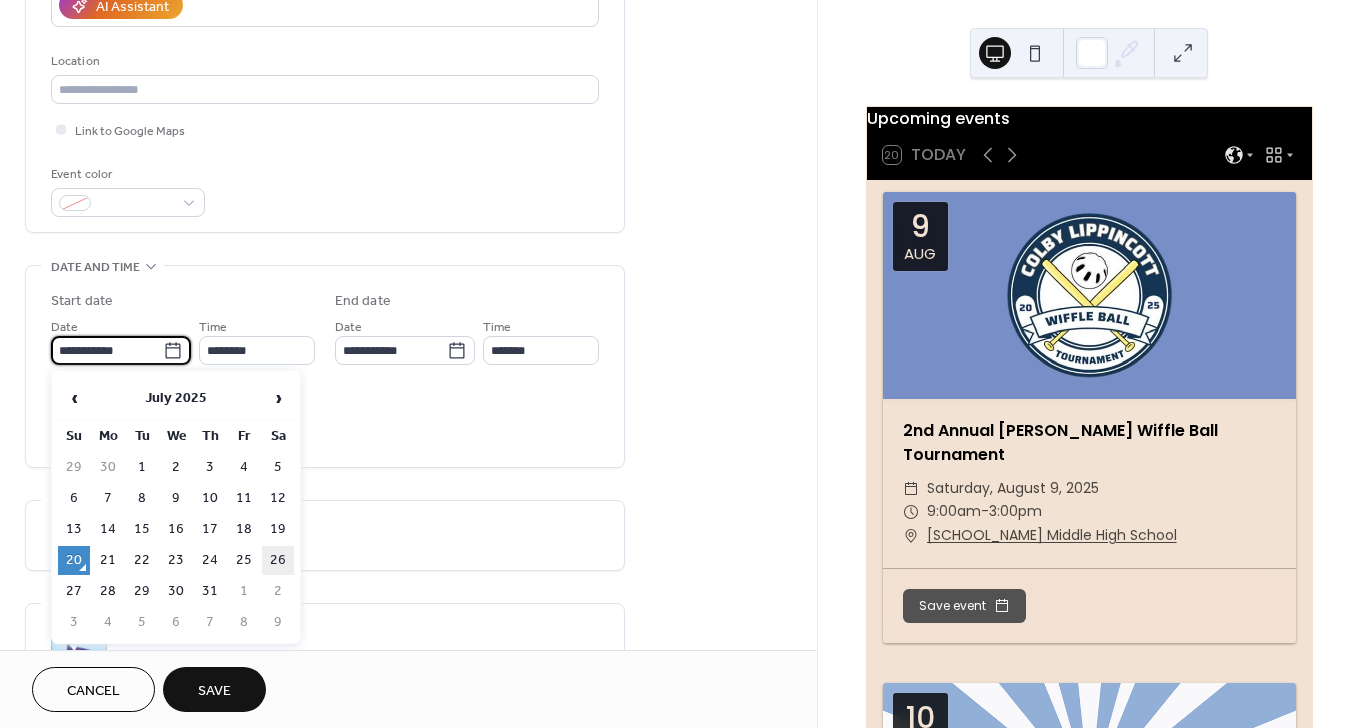 click on "26" at bounding box center (278, 560) 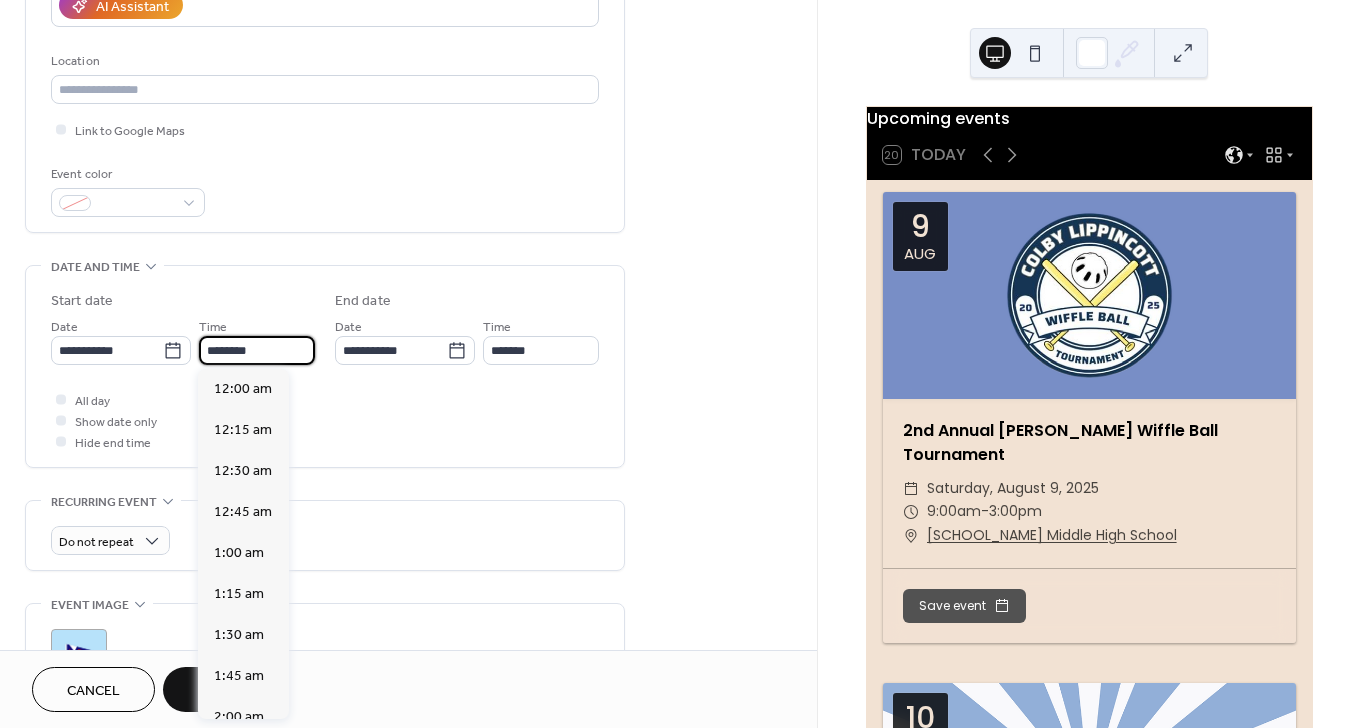 click on "********" at bounding box center (257, 350) 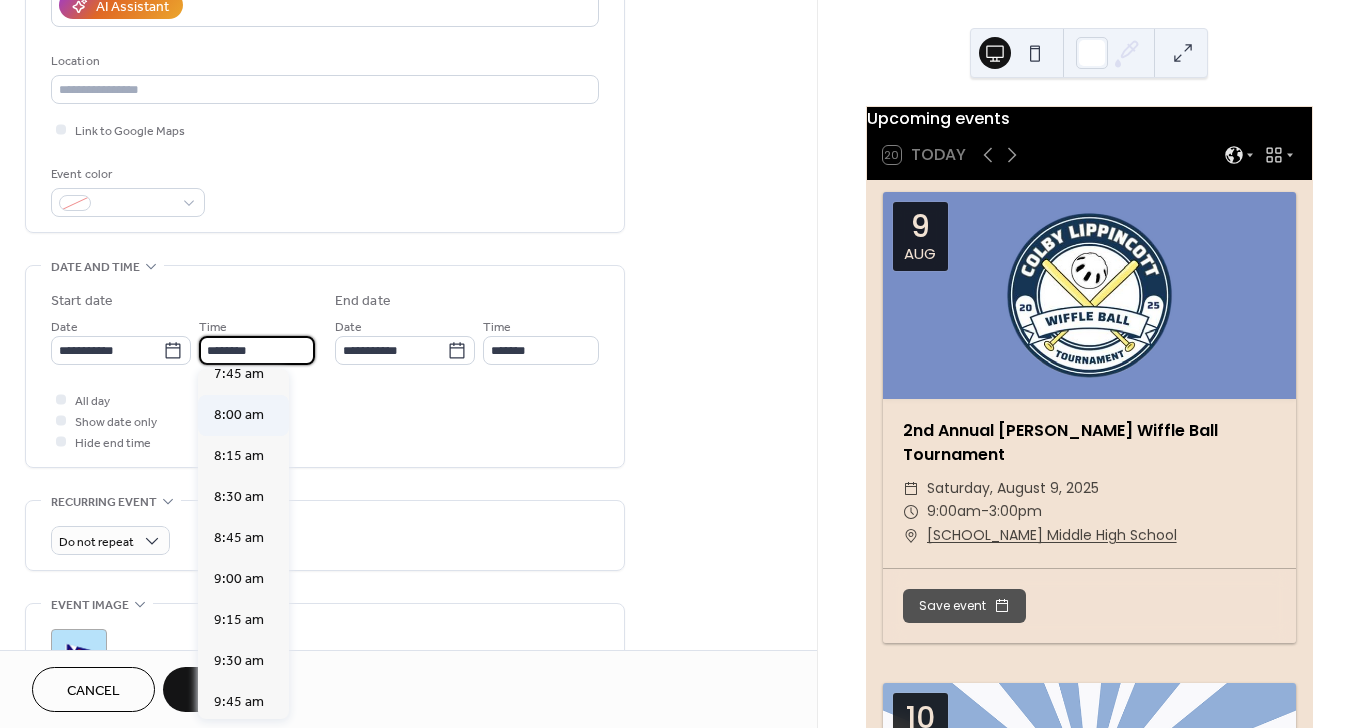 scroll, scrollTop: 1268, scrollLeft: 0, axis: vertical 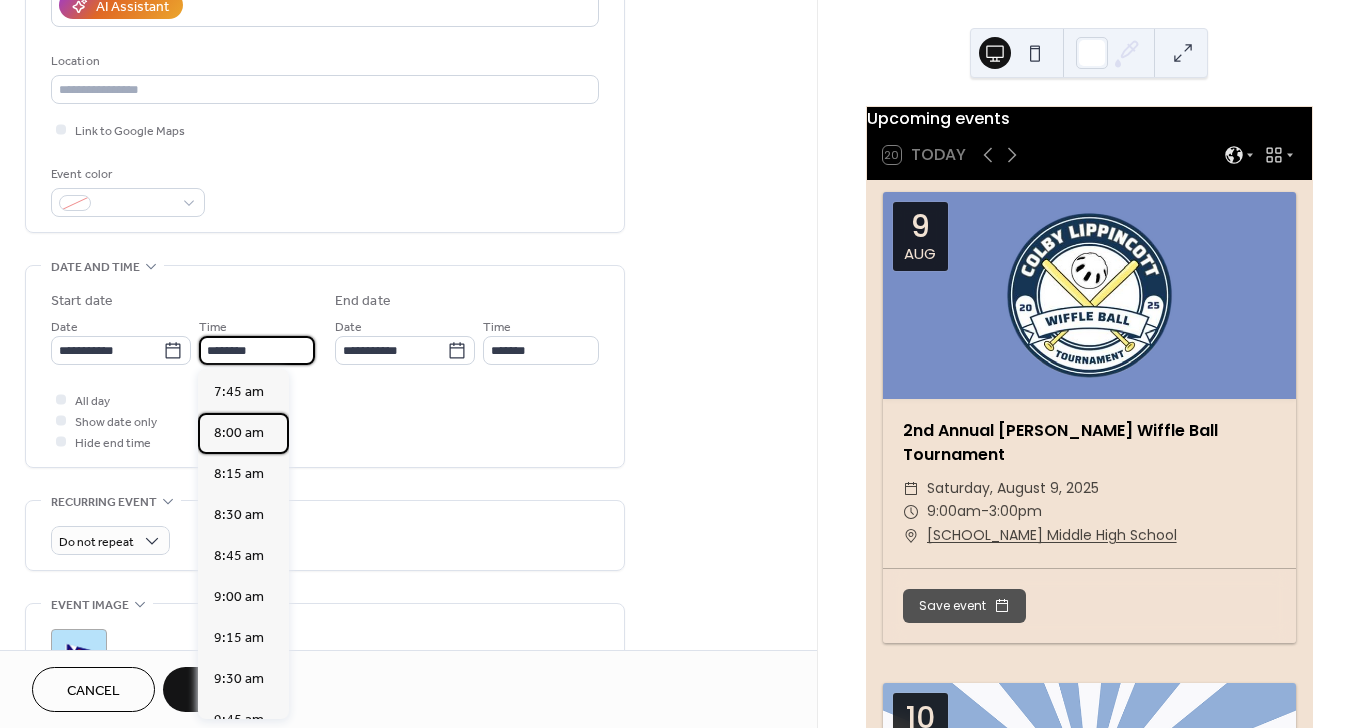 click on "8:00 am" at bounding box center (239, 433) 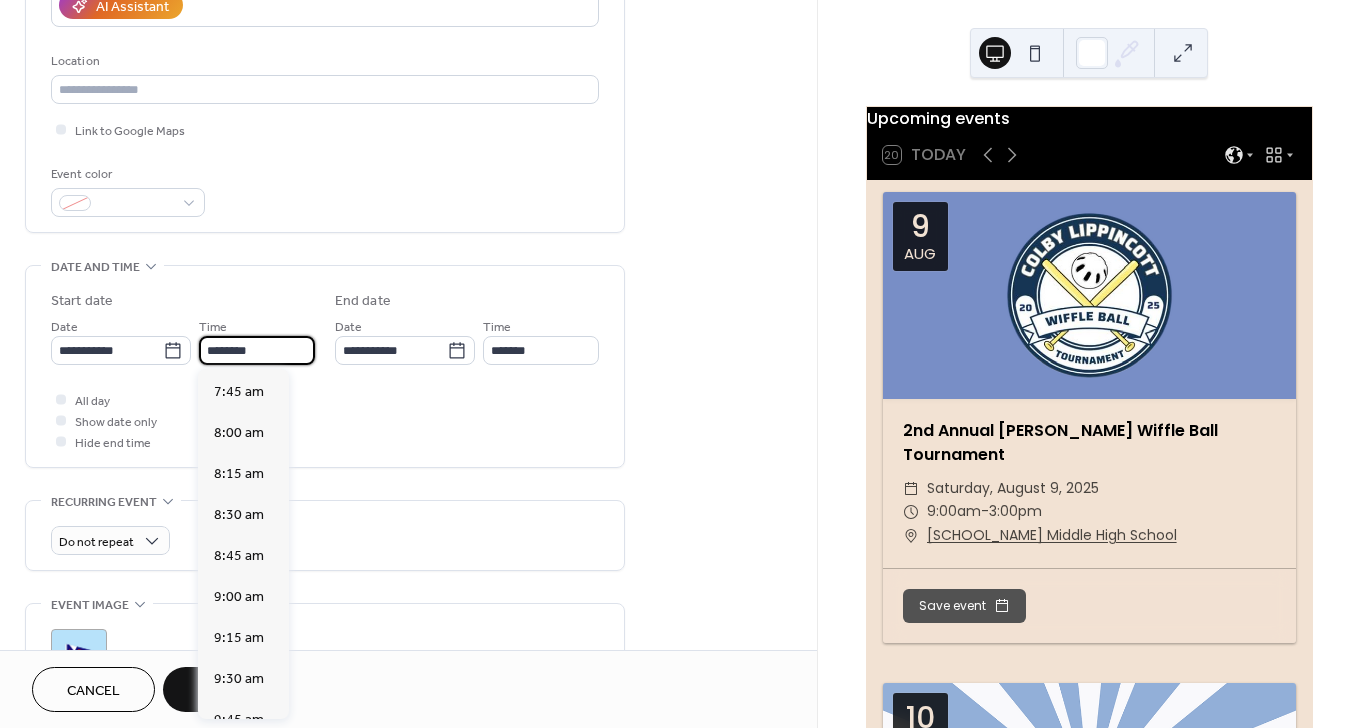 type on "*******" 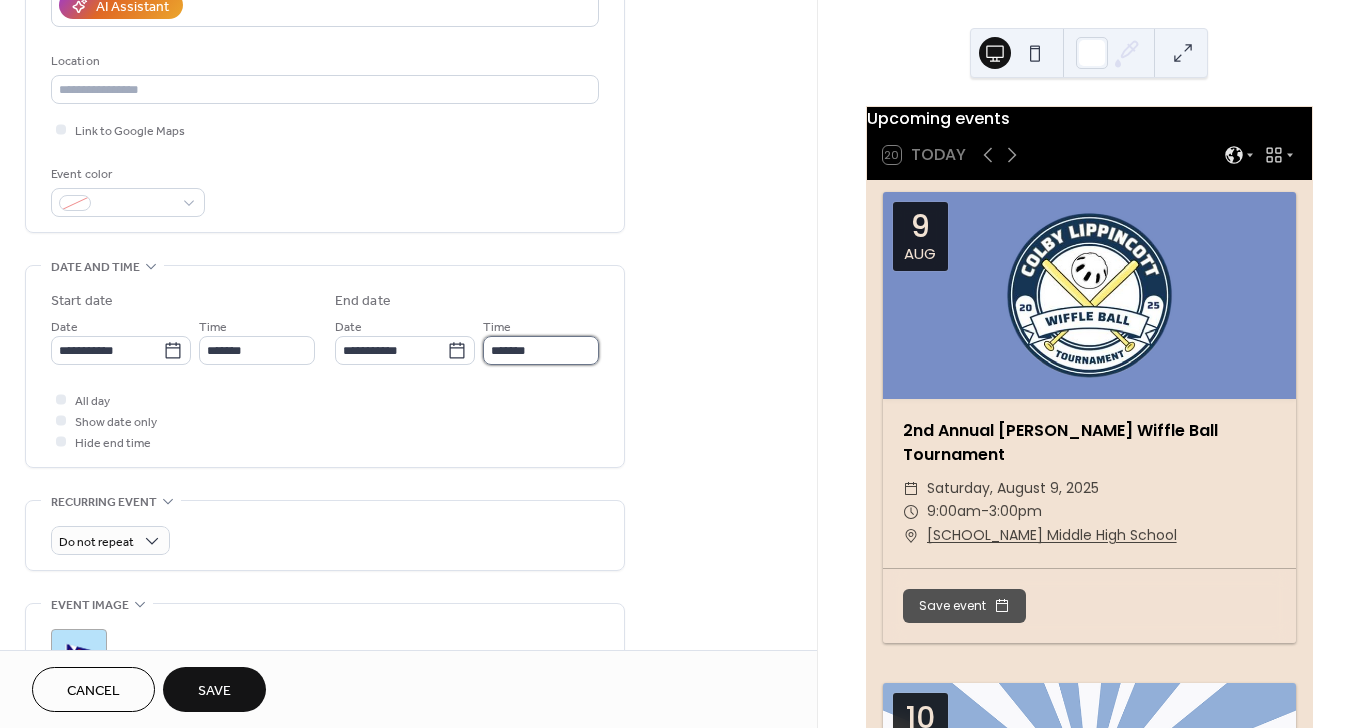 scroll, scrollTop: 1, scrollLeft: 0, axis: vertical 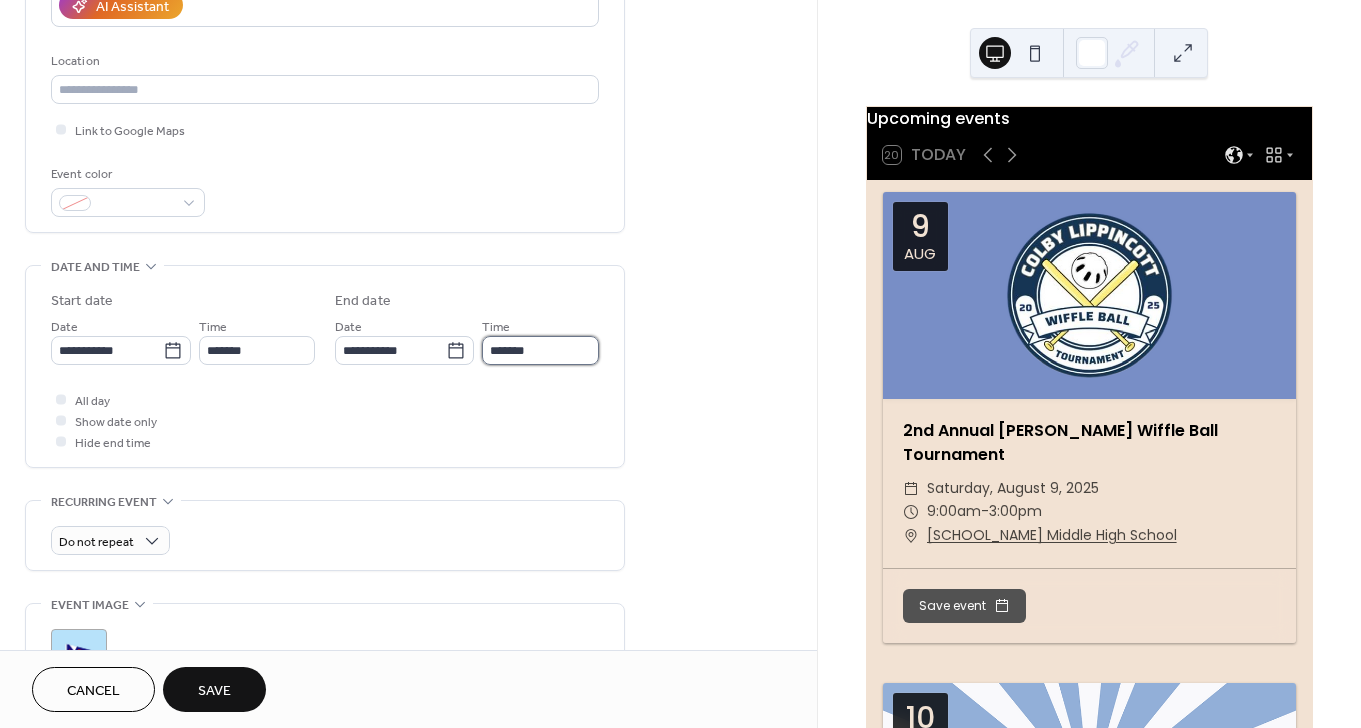 click on "*******" at bounding box center (540, 350) 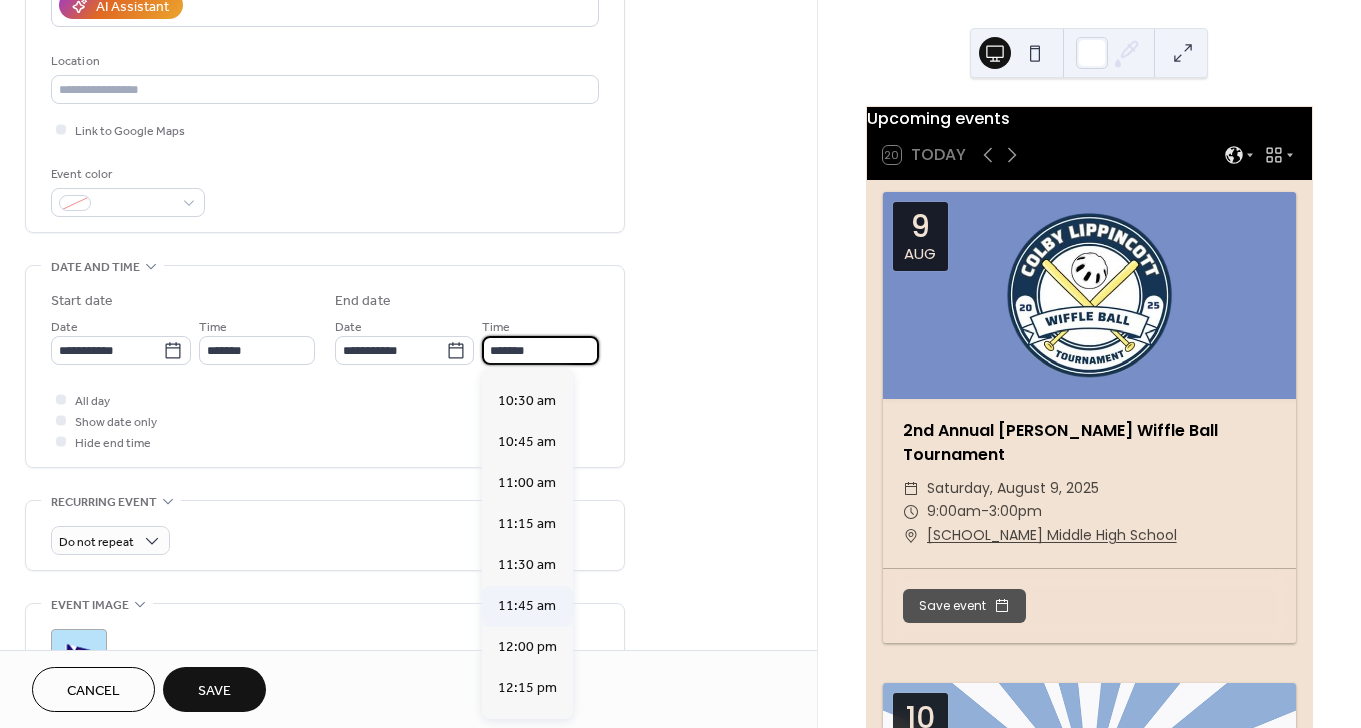 scroll, scrollTop: 376, scrollLeft: 0, axis: vertical 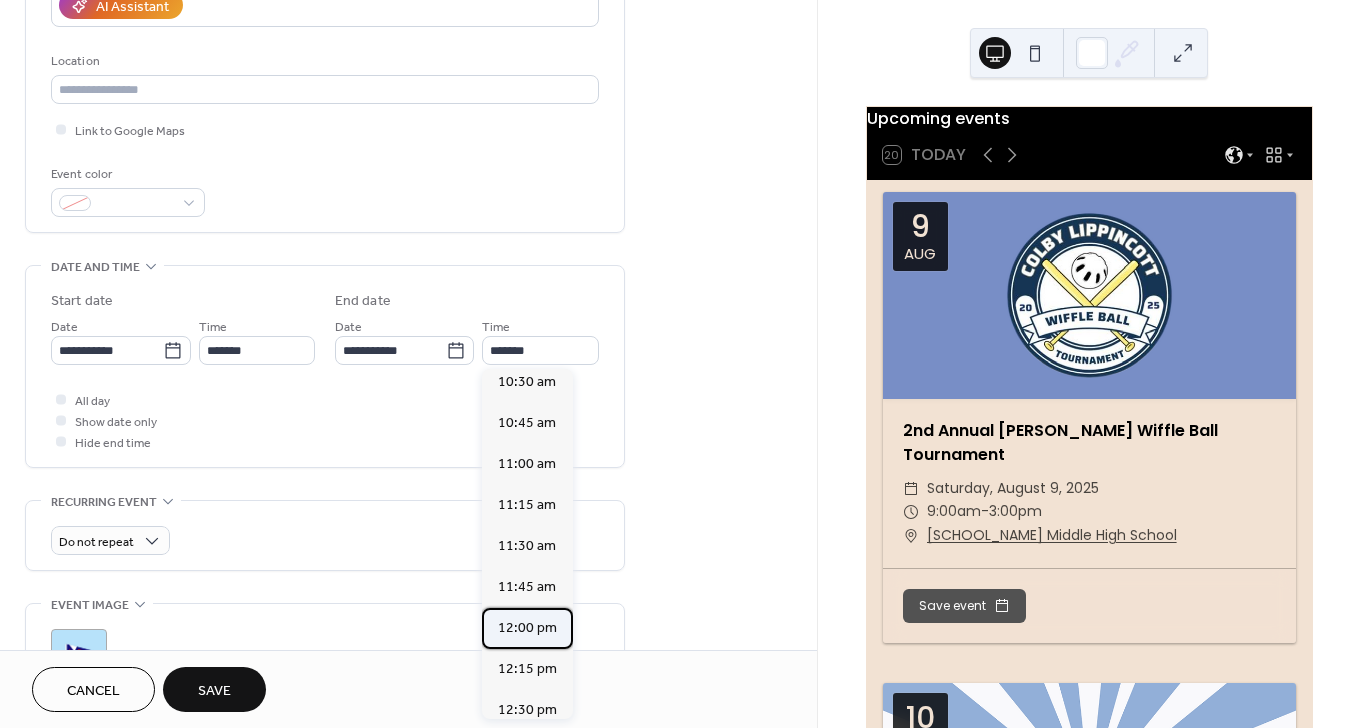 click on "12:00 pm" at bounding box center [527, 628] 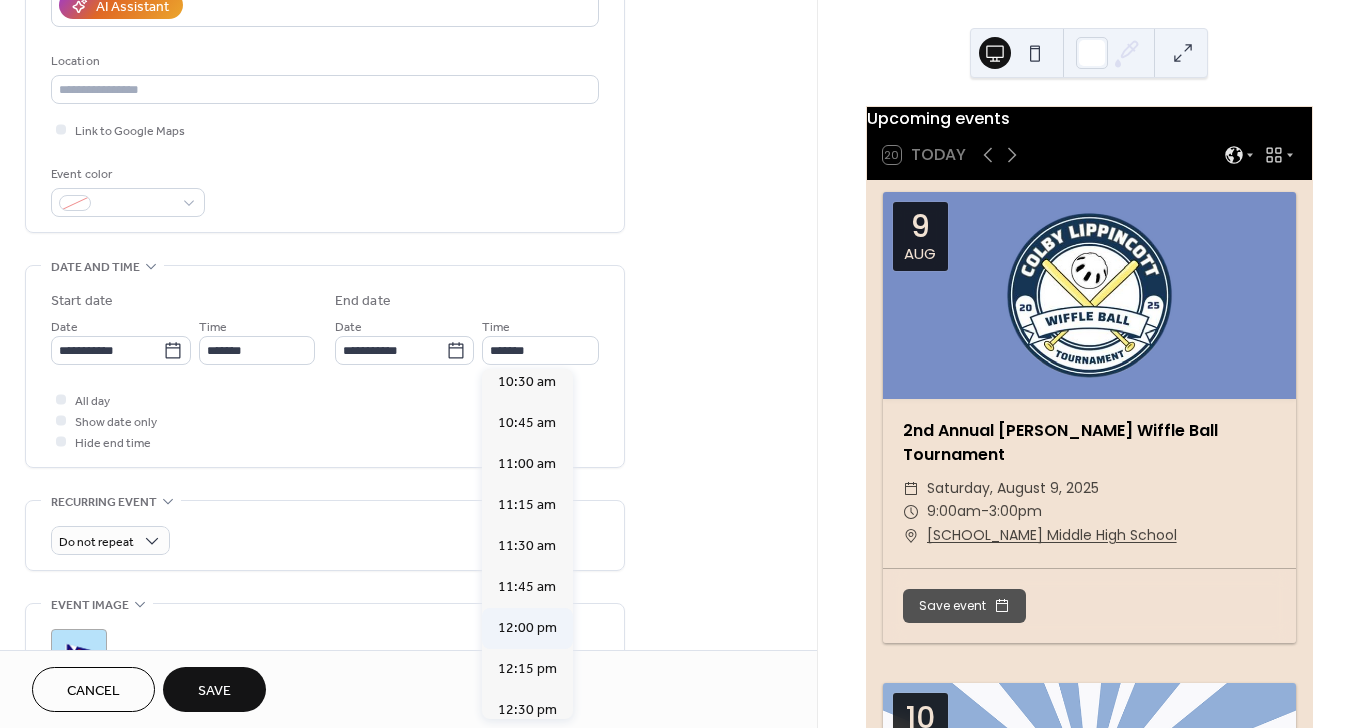 type on "********" 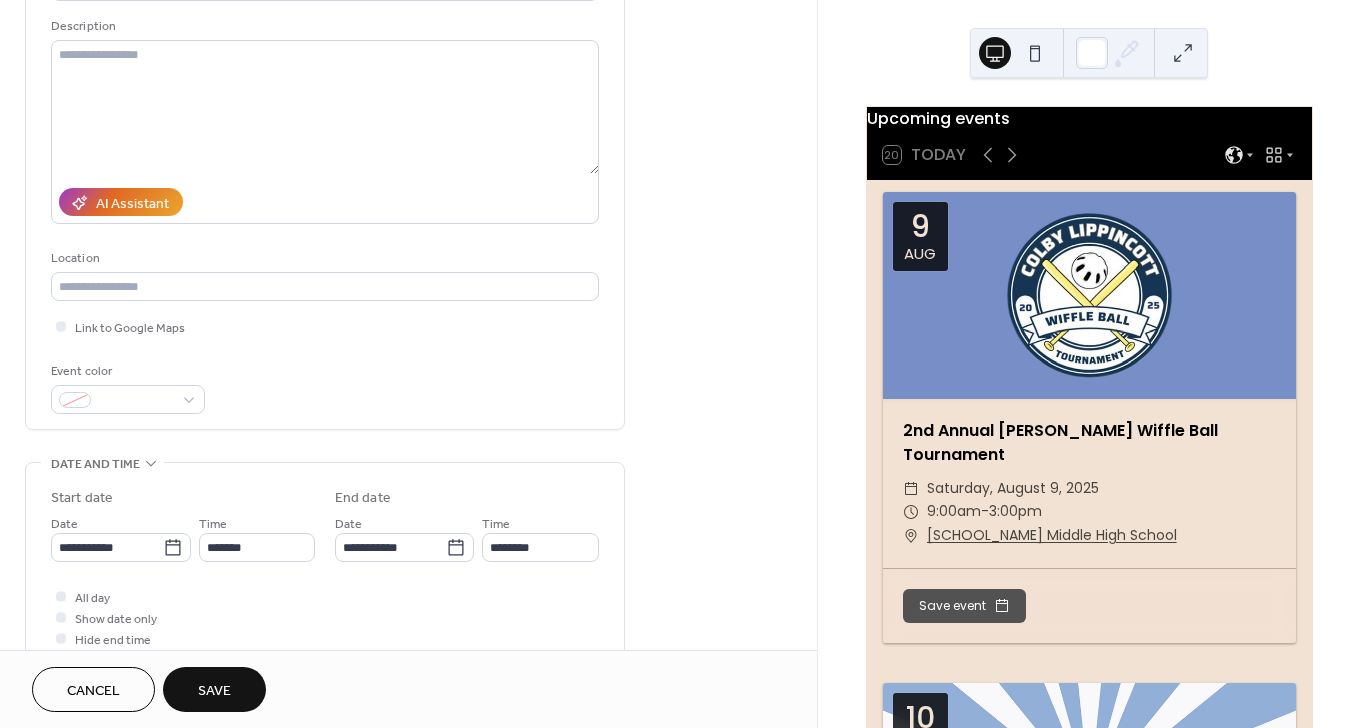 scroll, scrollTop: 179, scrollLeft: 0, axis: vertical 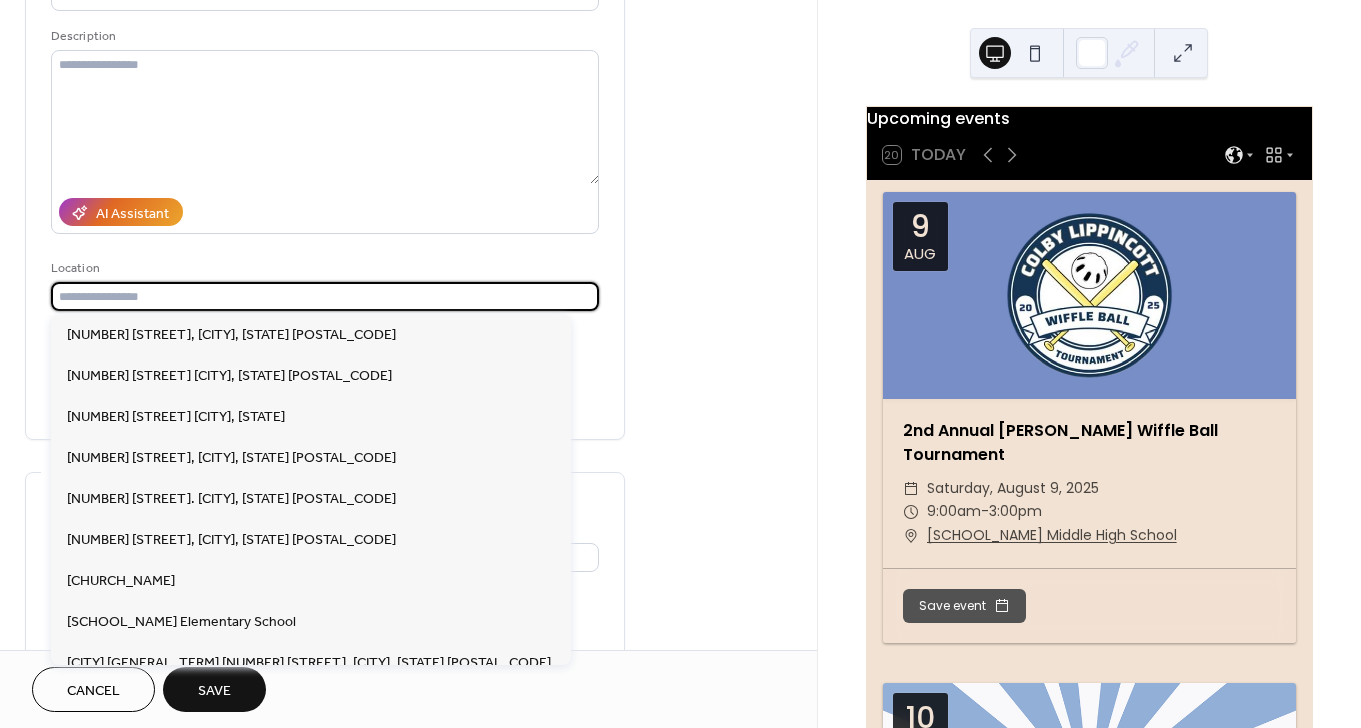 click at bounding box center [325, 296] 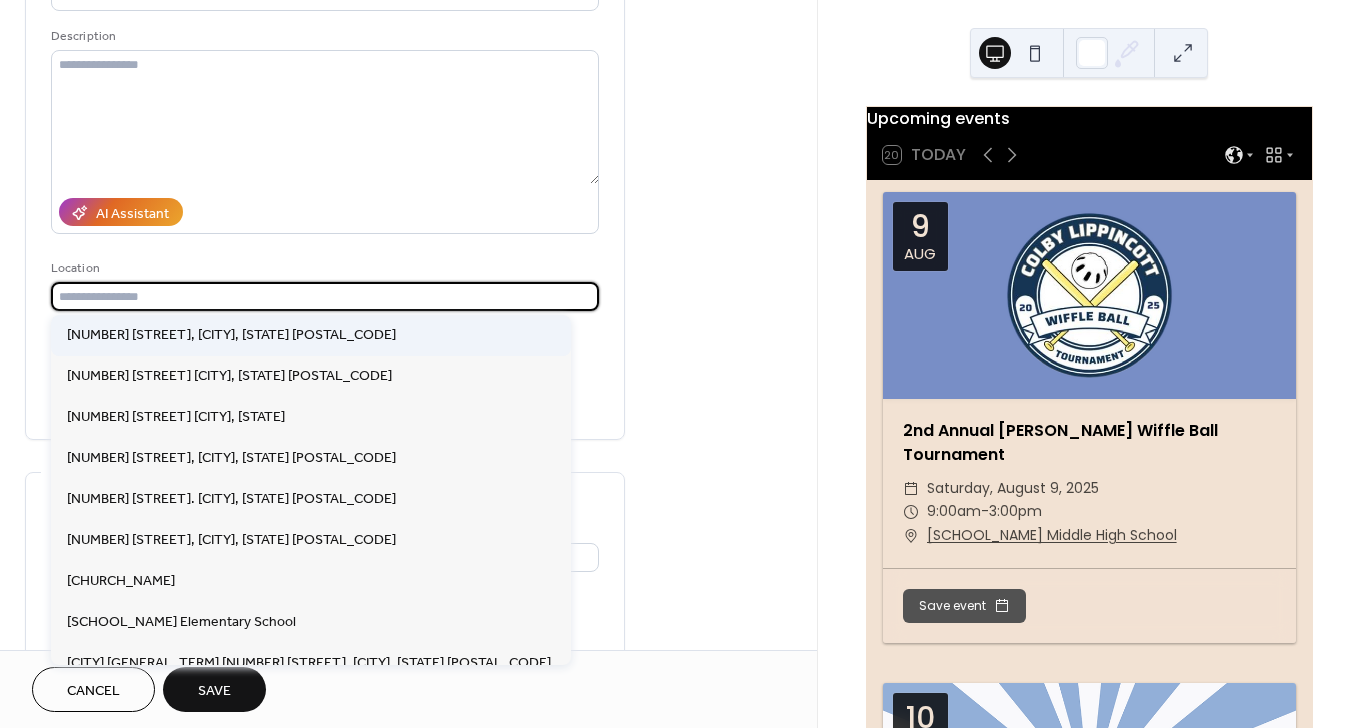 paste on "**********" 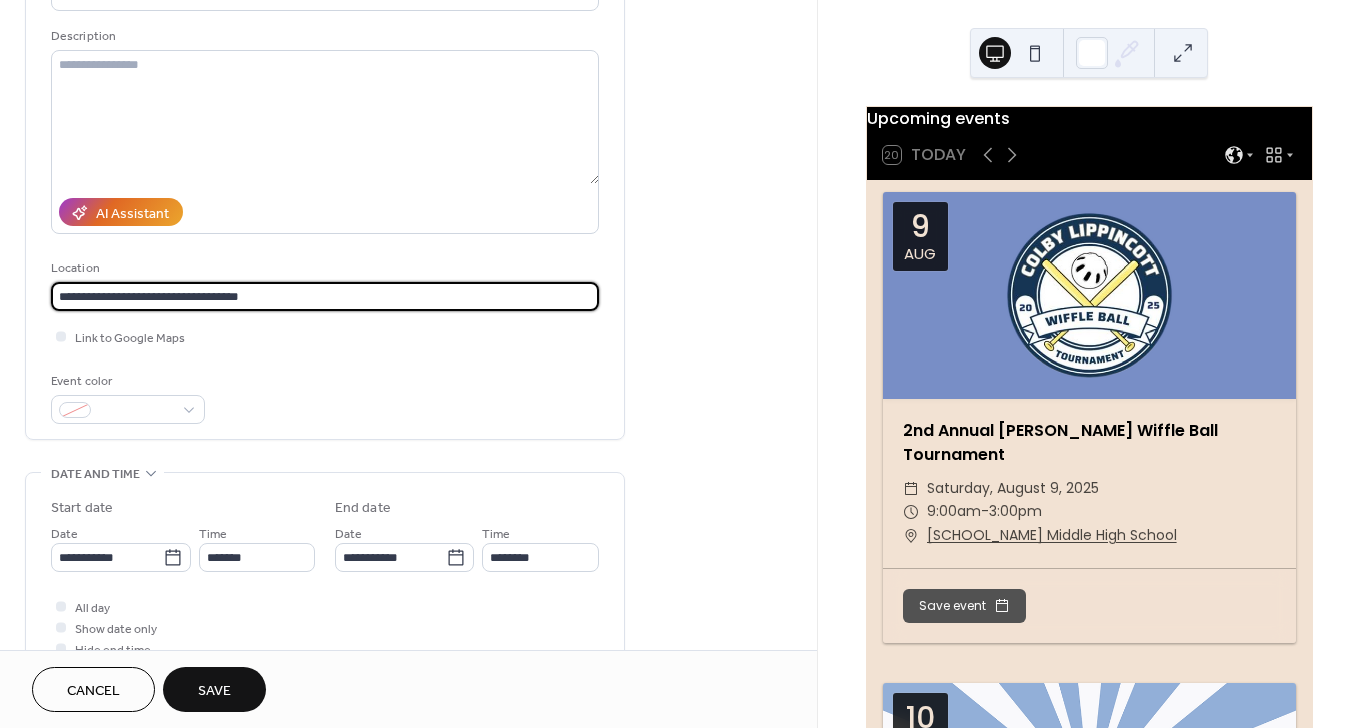 type on "**********" 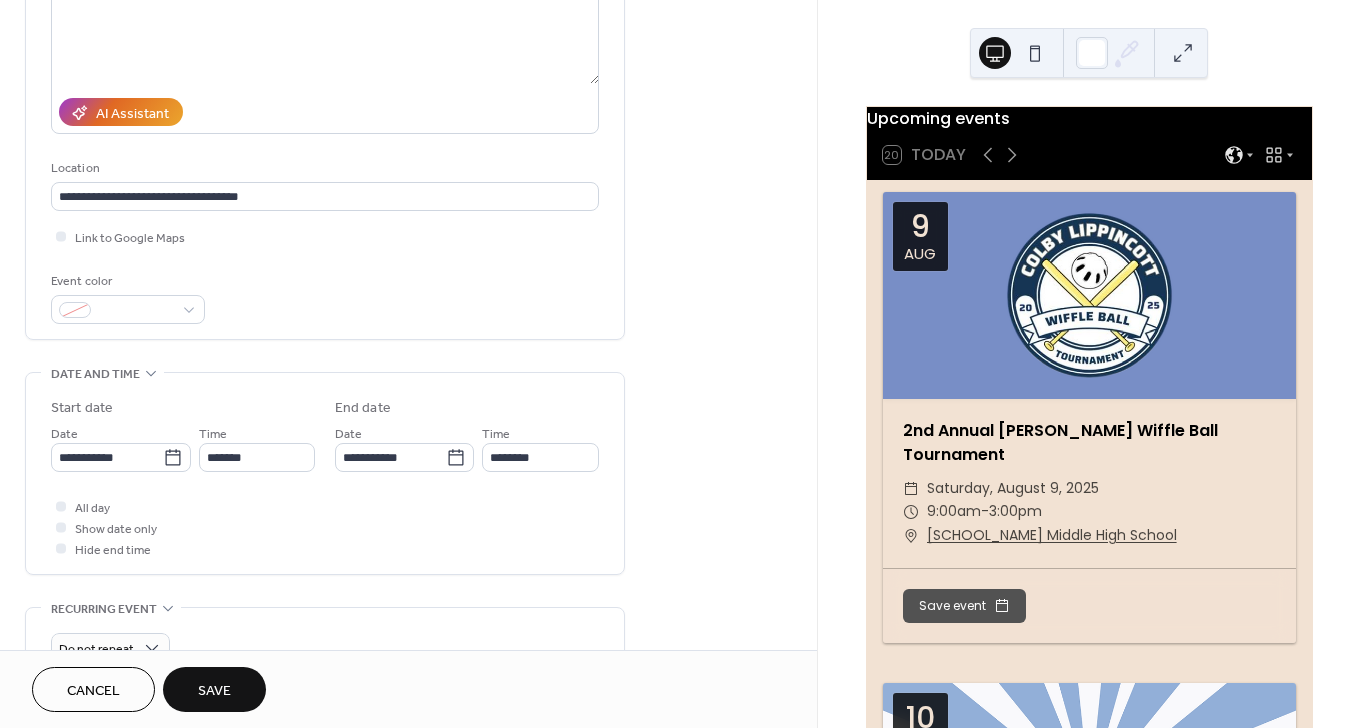 scroll, scrollTop: 277, scrollLeft: 0, axis: vertical 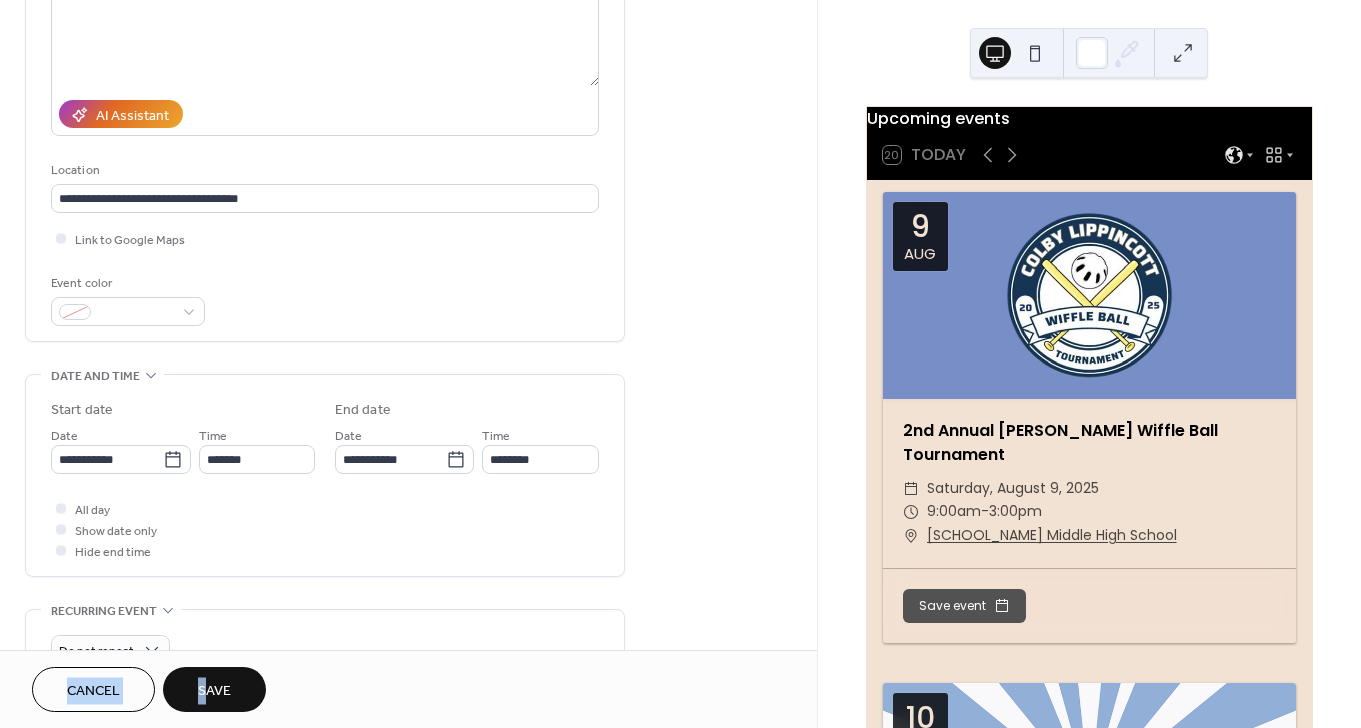 drag, startPoint x: 210, startPoint y: 663, endPoint x: 210, endPoint y: 694, distance: 31 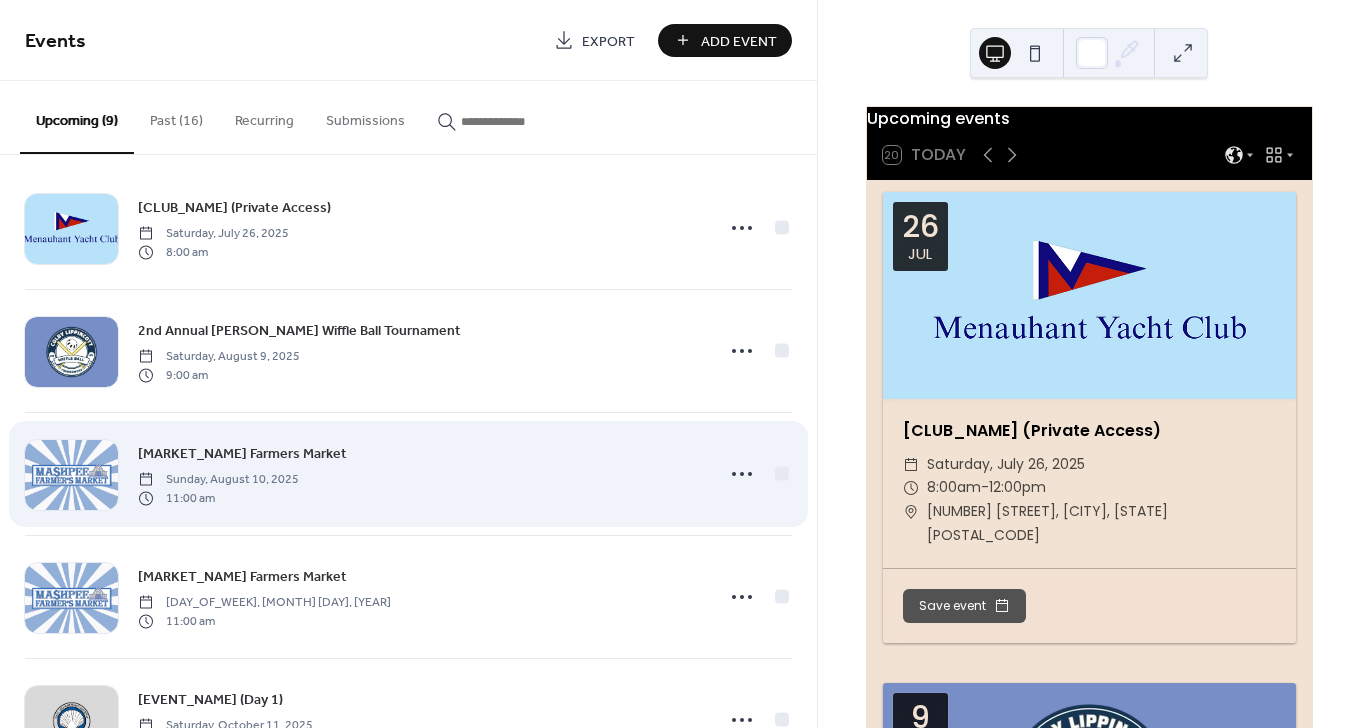 scroll, scrollTop: 0, scrollLeft: 0, axis: both 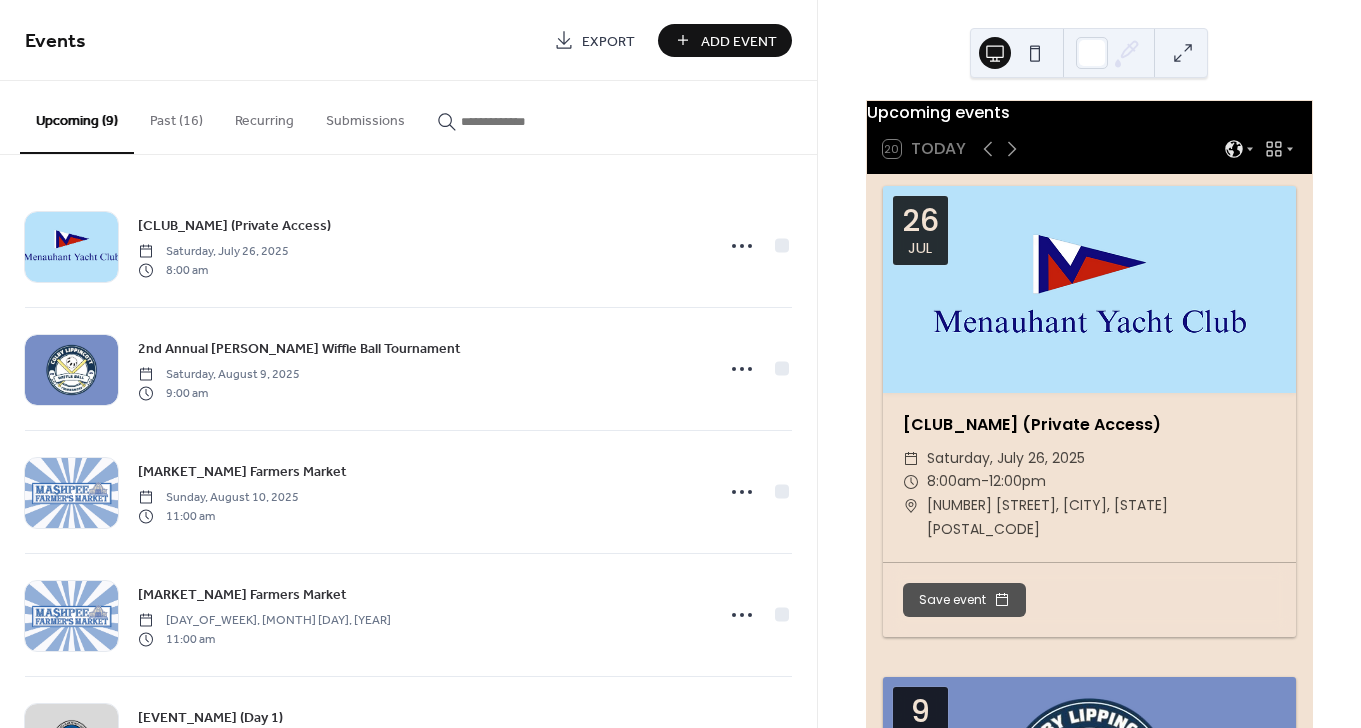 click on "Add Event" at bounding box center (739, 41) 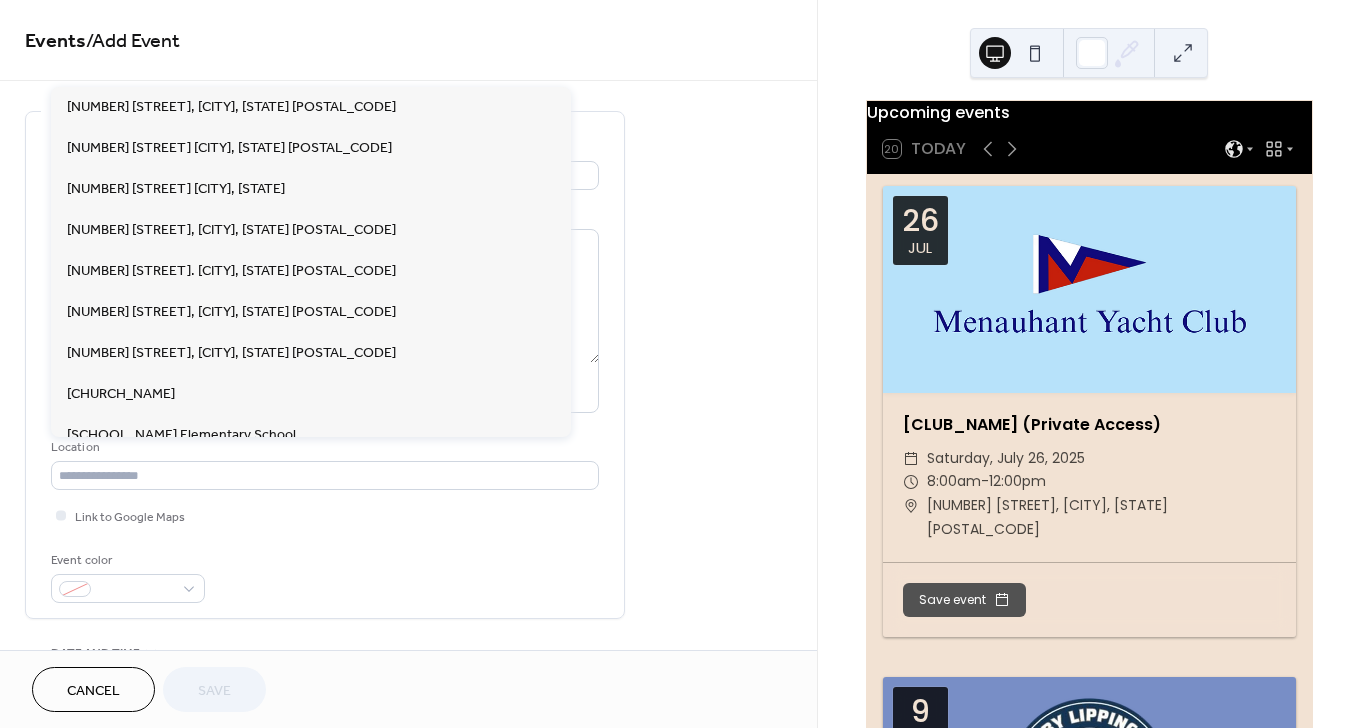 click on "Location" at bounding box center (323, 447) 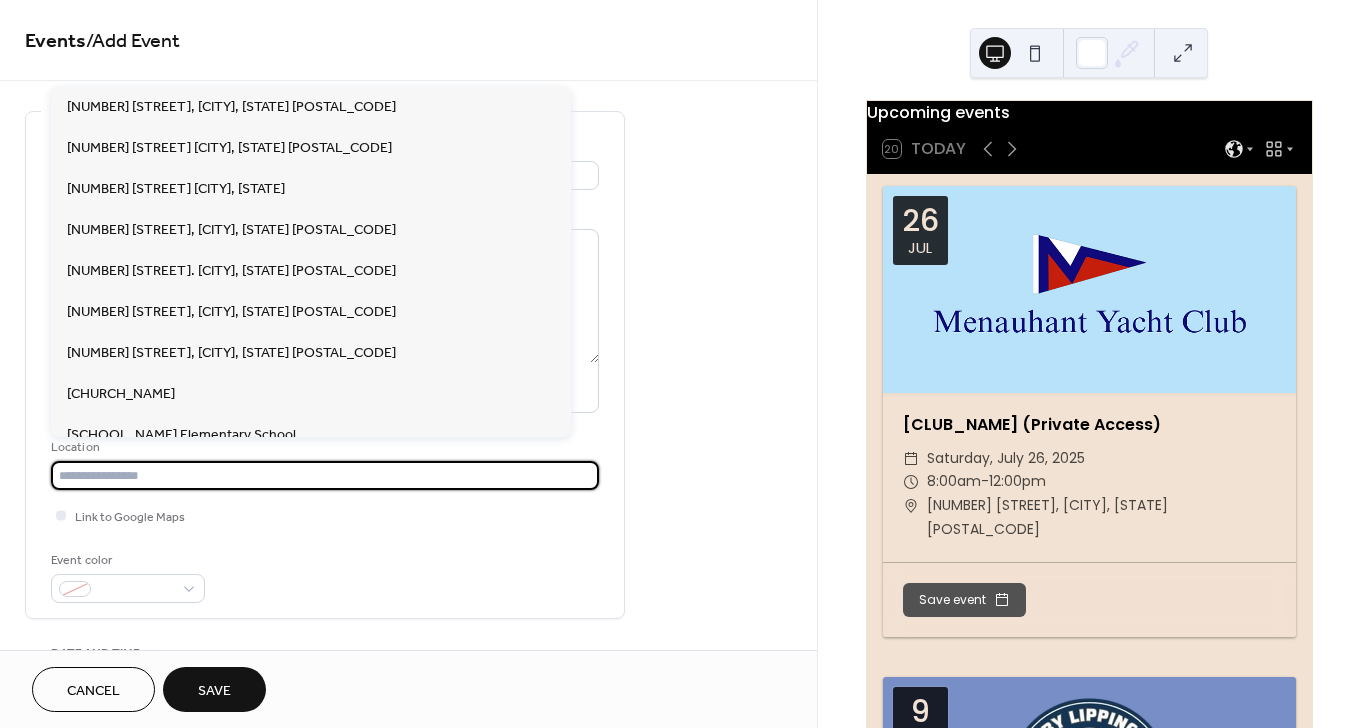 click at bounding box center (325, 475) 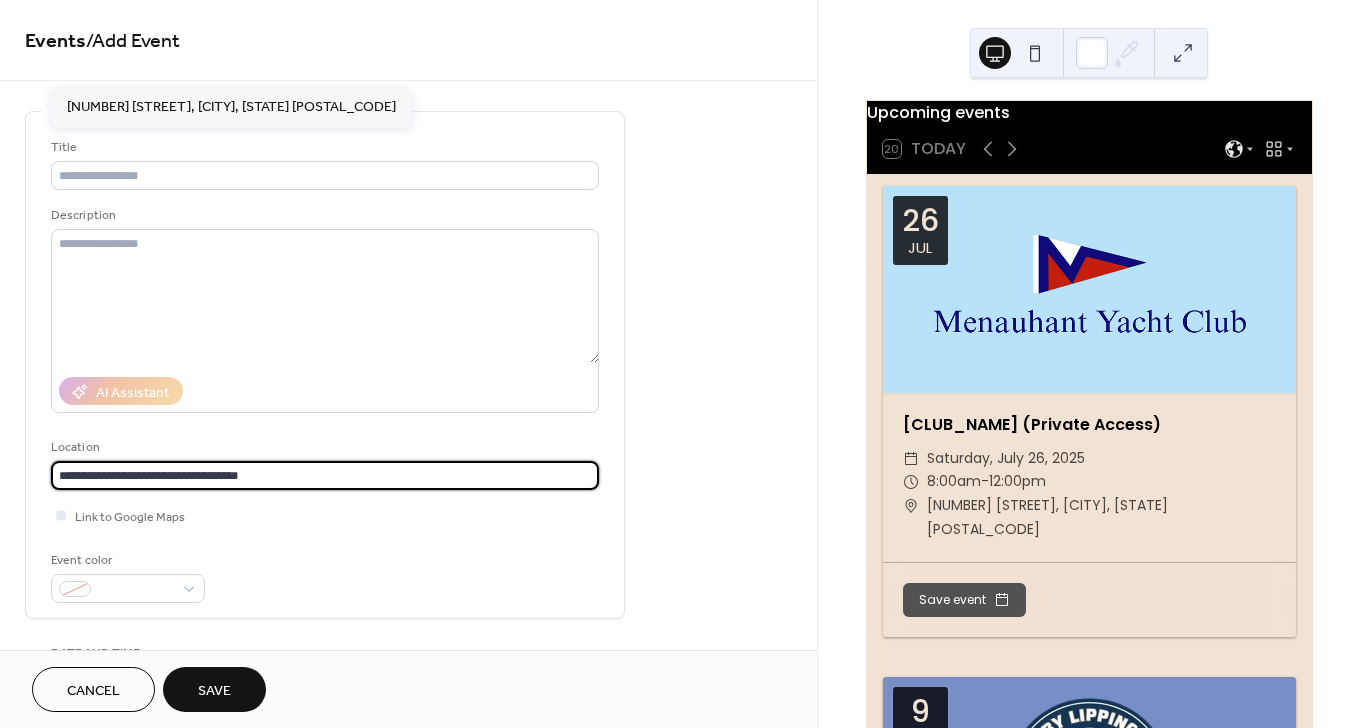 type on "**********" 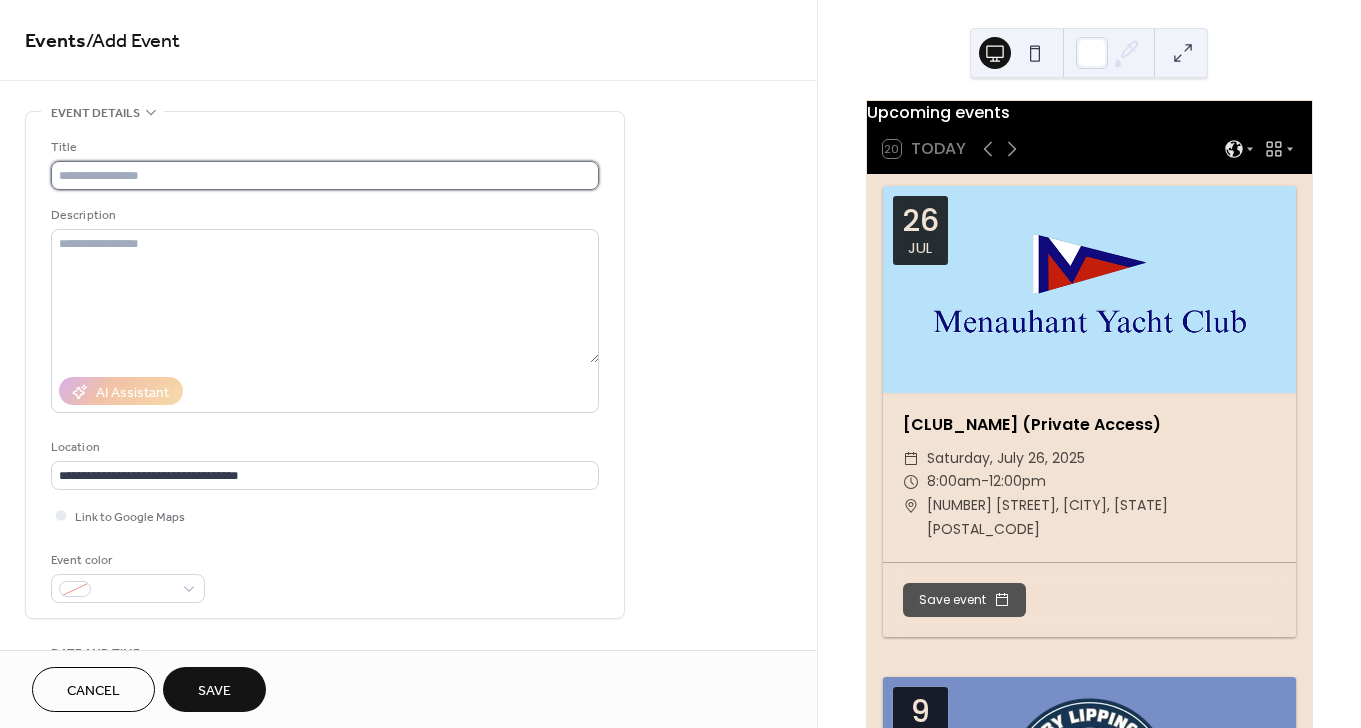 click at bounding box center [325, 175] 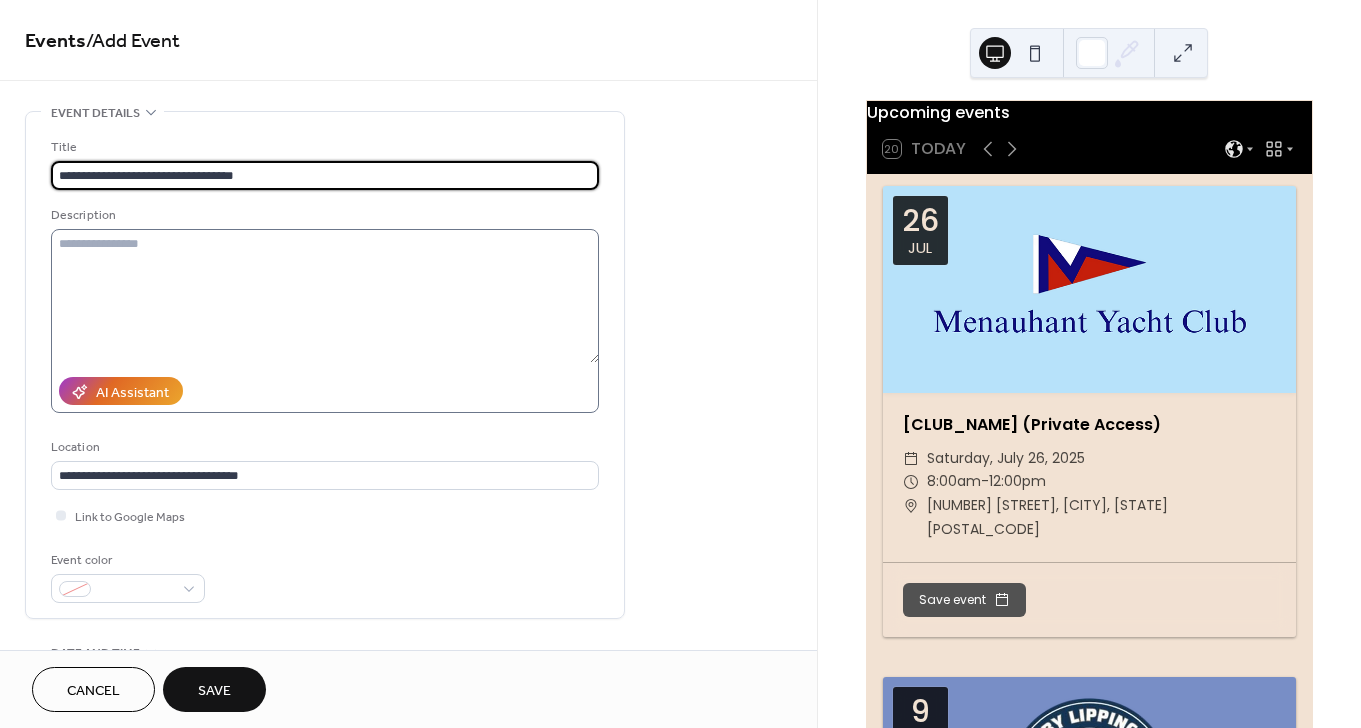 type on "**********" 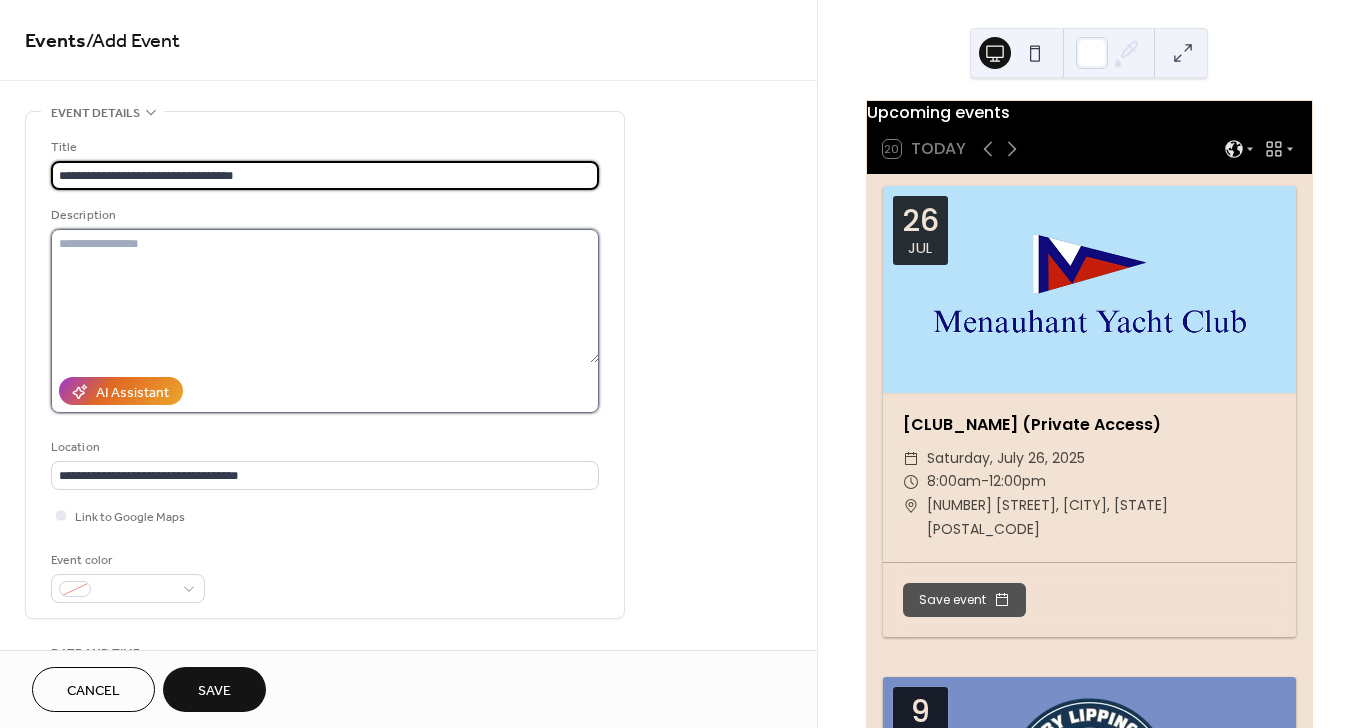 click at bounding box center (325, 296) 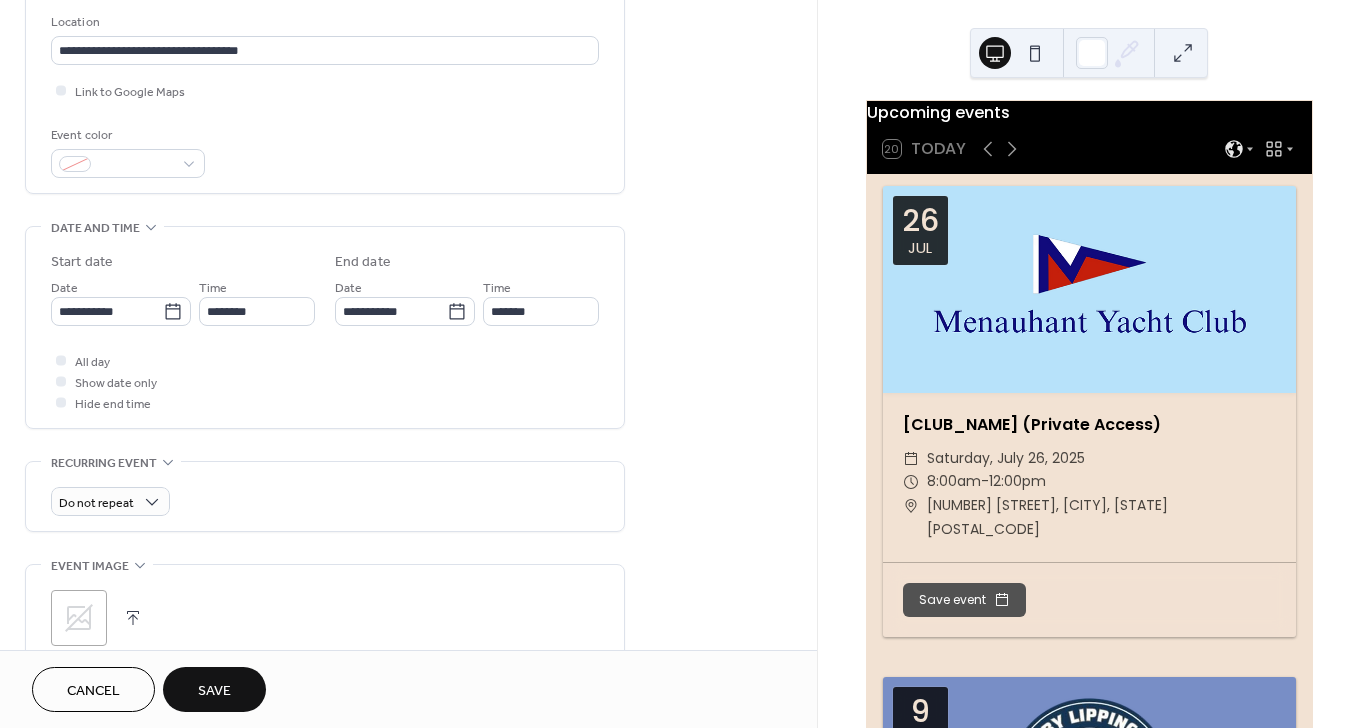 scroll, scrollTop: 426, scrollLeft: 0, axis: vertical 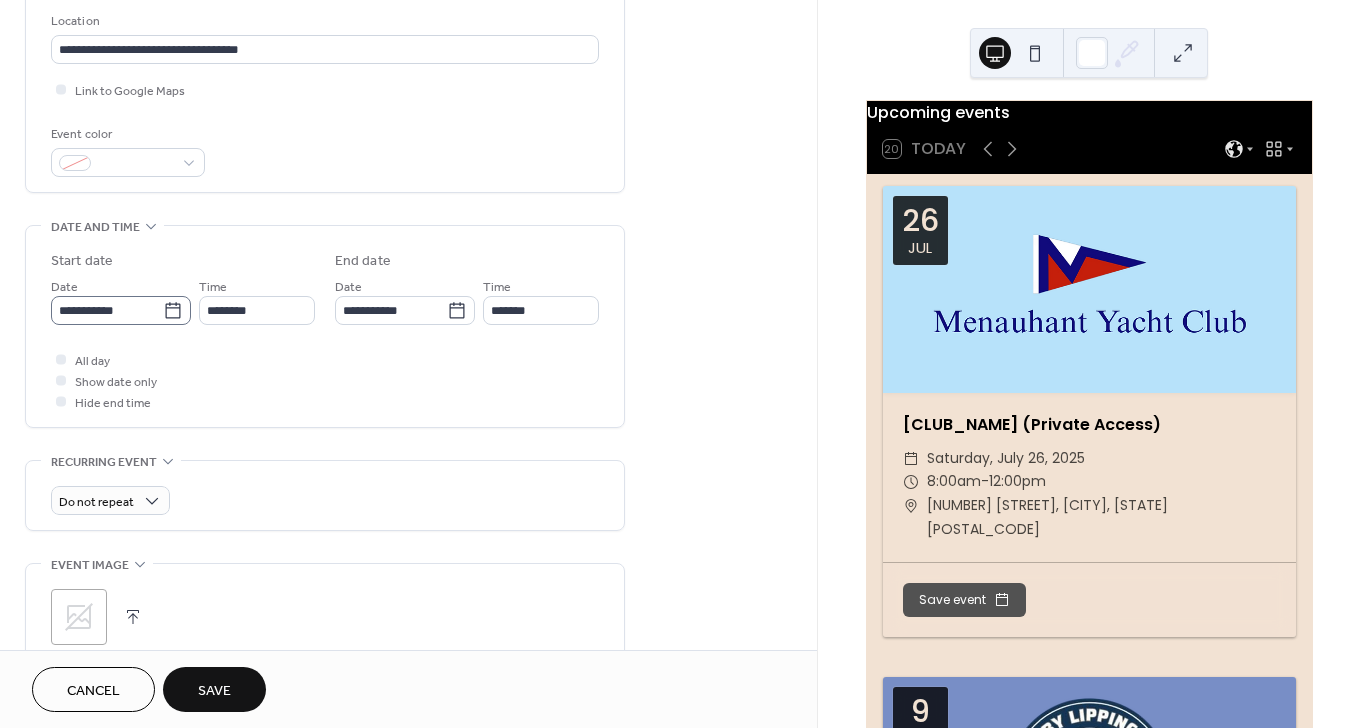 click 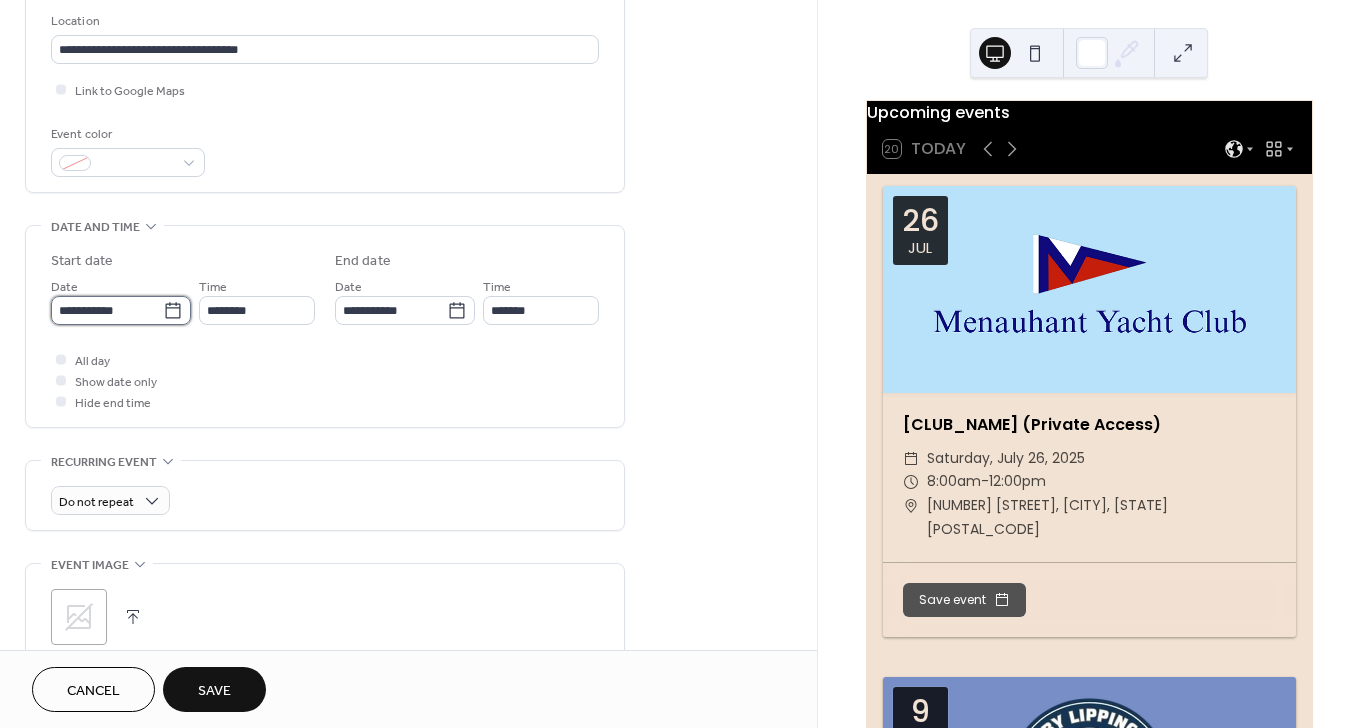 click on "**********" at bounding box center [107, 310] 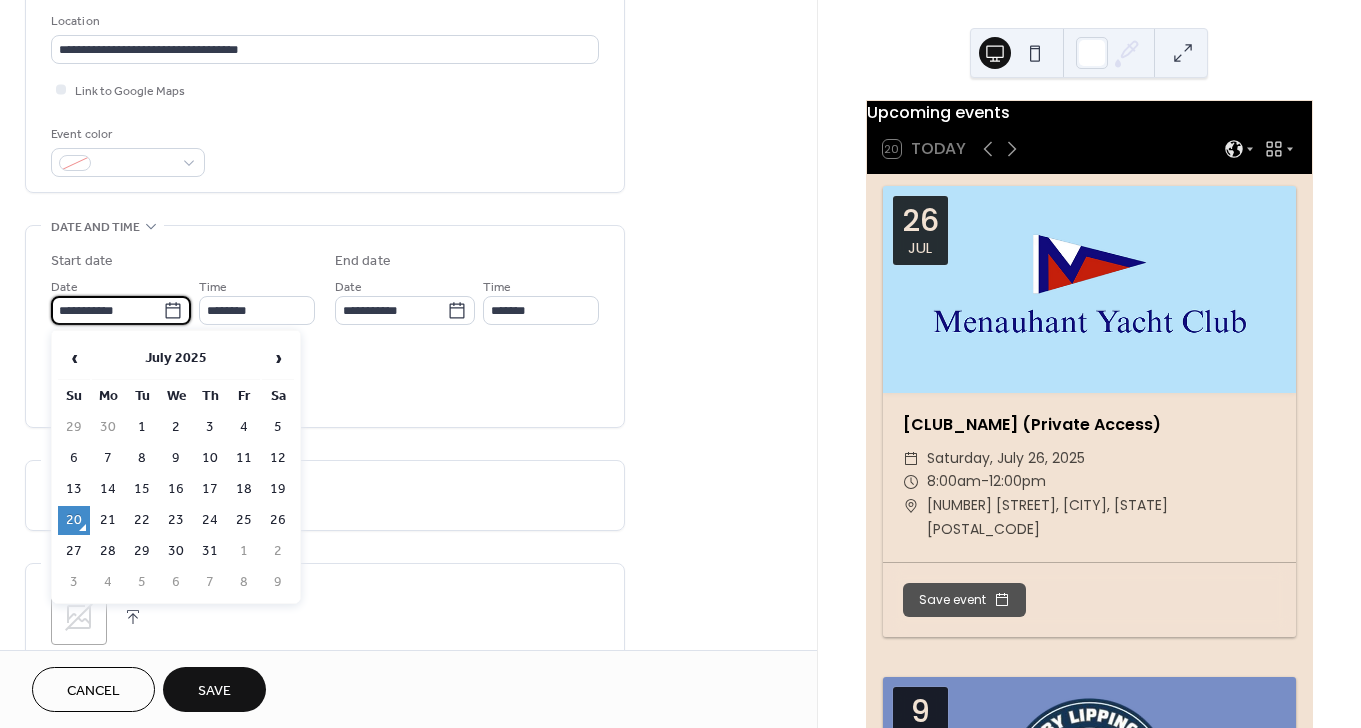 click on "2" at bounding box center (278, 551) 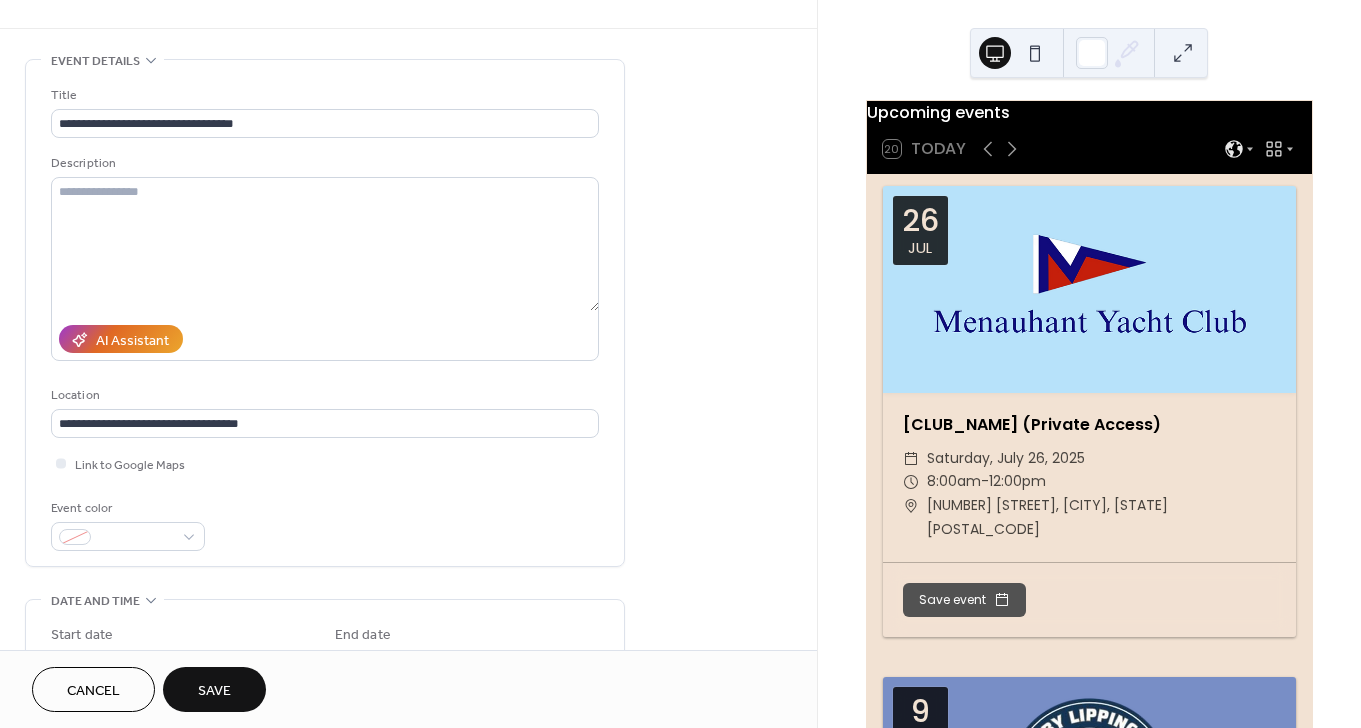 scroll, scrollTop: 59, scrollLeft: 0, axis: vertical 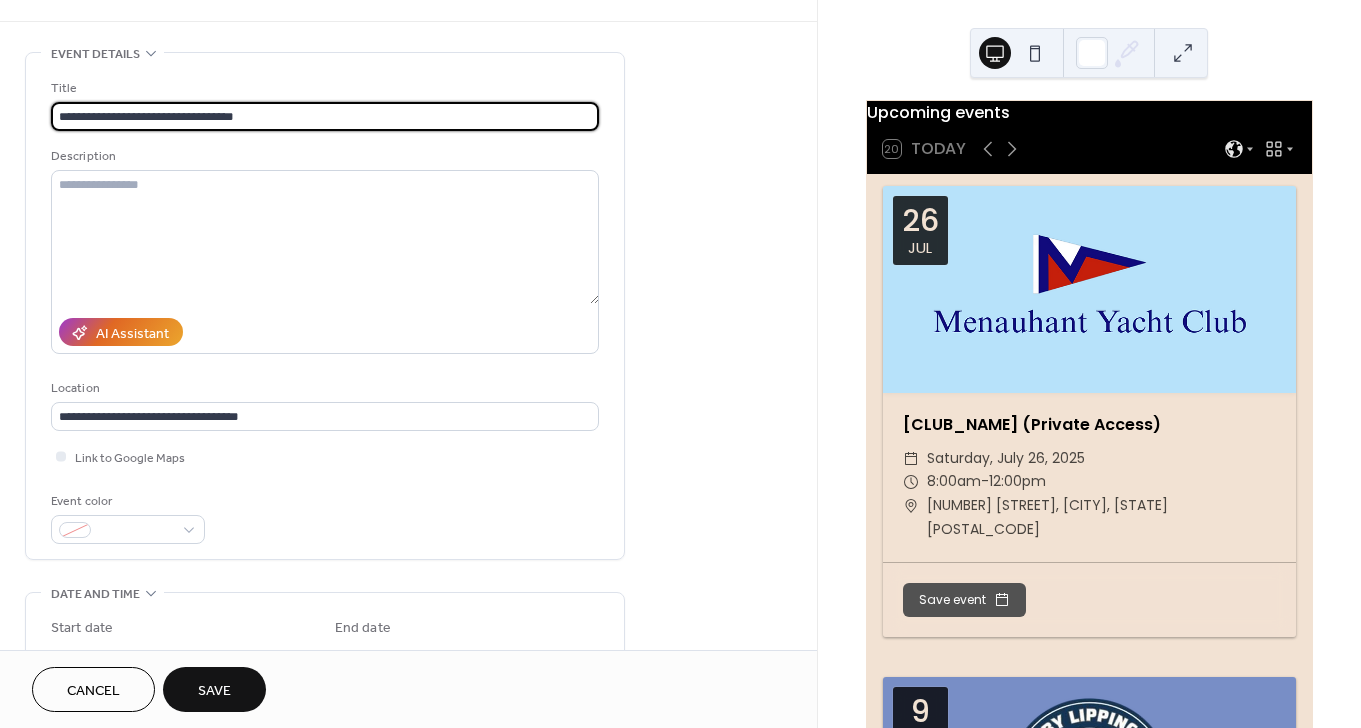 click on "**********" at bounding box center [325, 116] 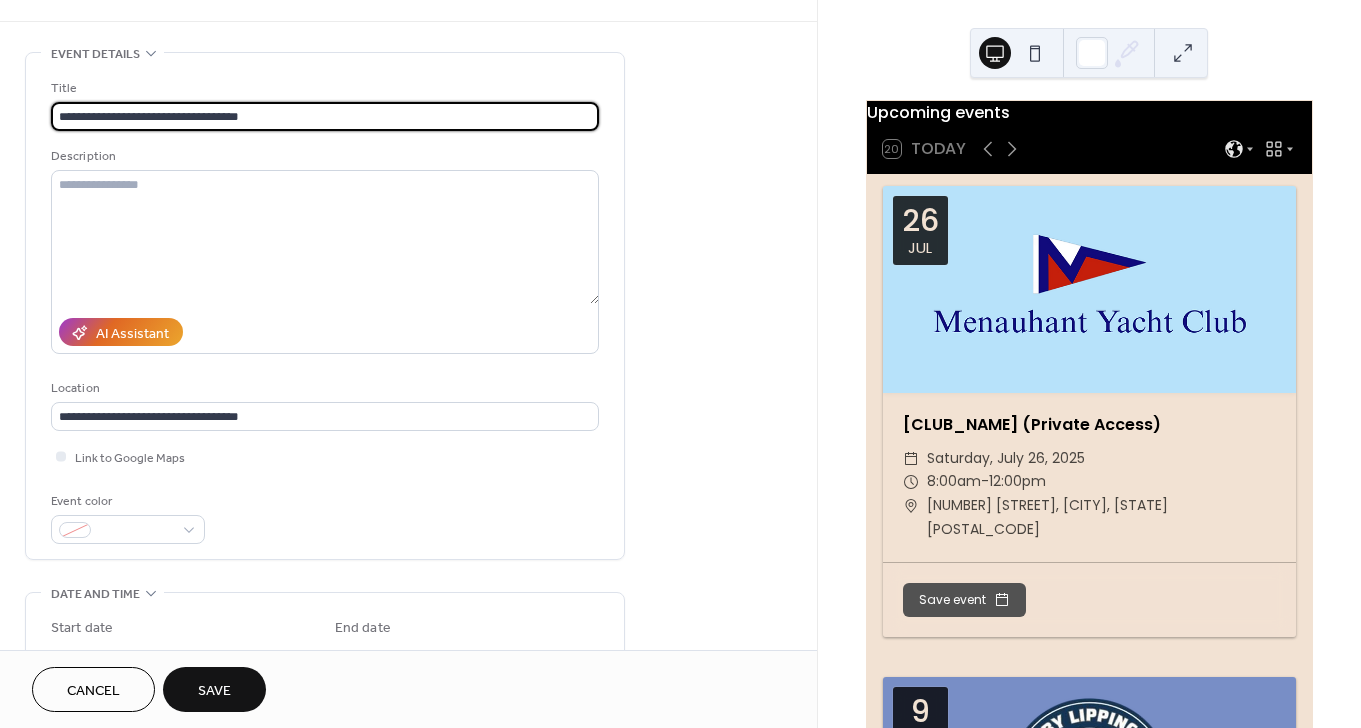 click on "**********" at bounding box center (325, 116) 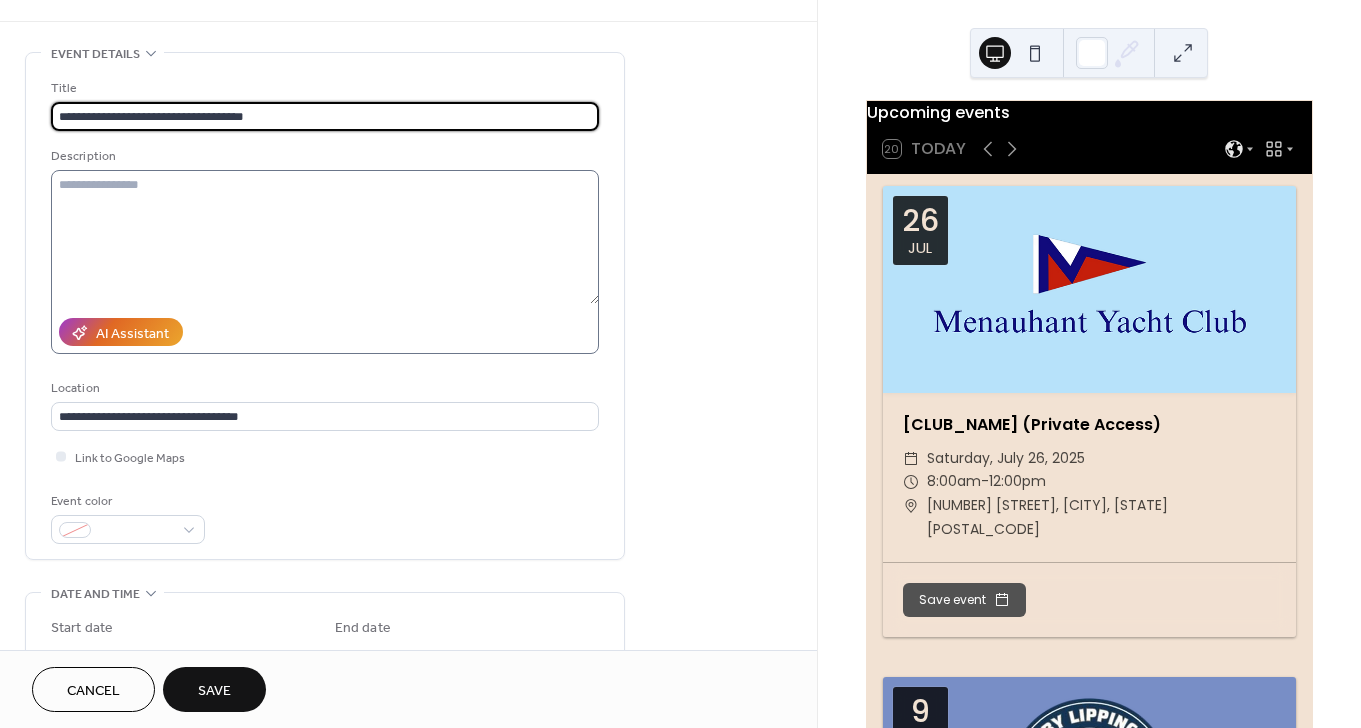 type on "**********" 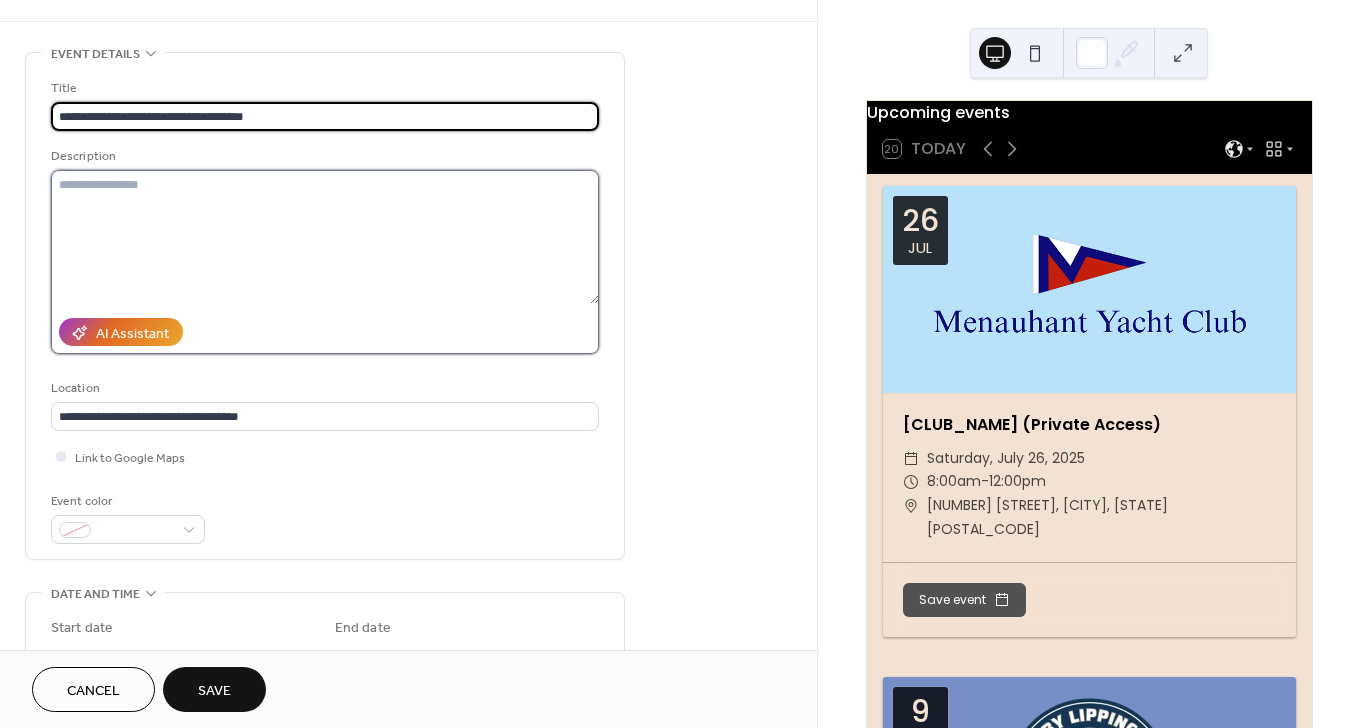 click at bounding box center [325, 237] 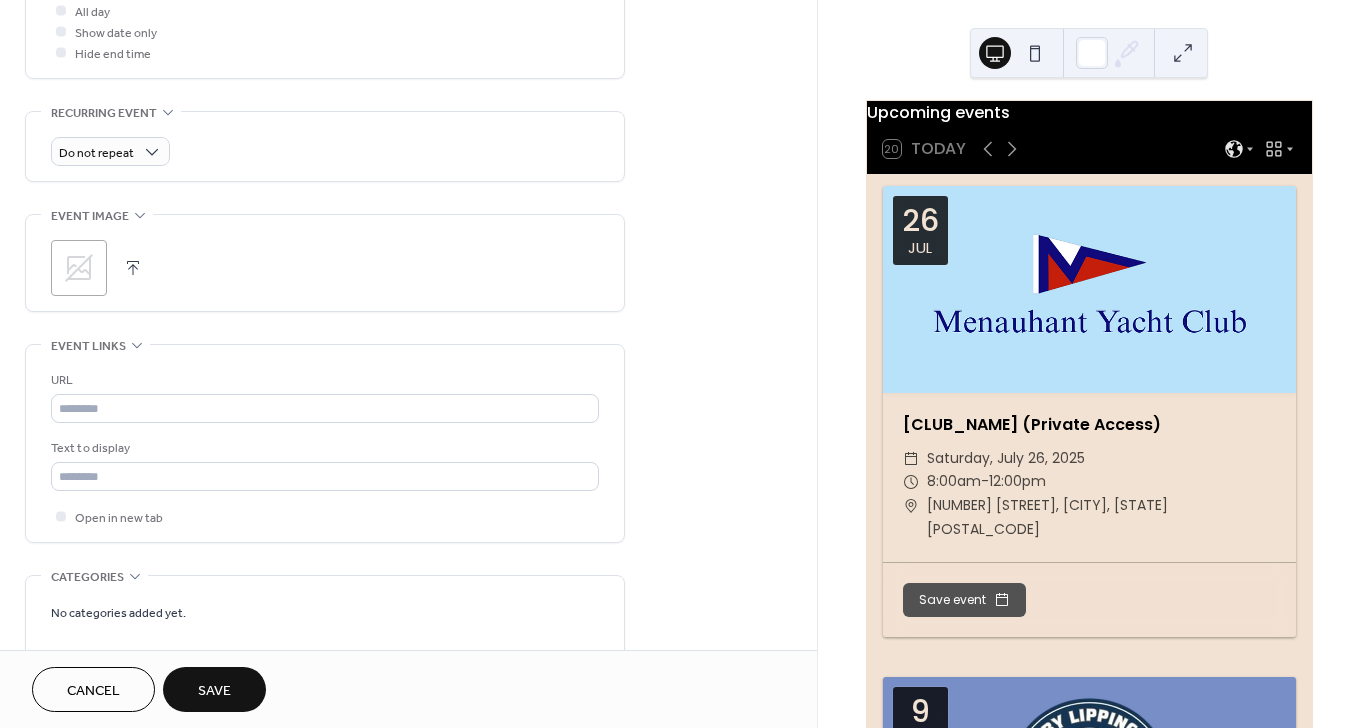 scroll, scrollTop: 758, scrollLeft: 0, axis: vertical 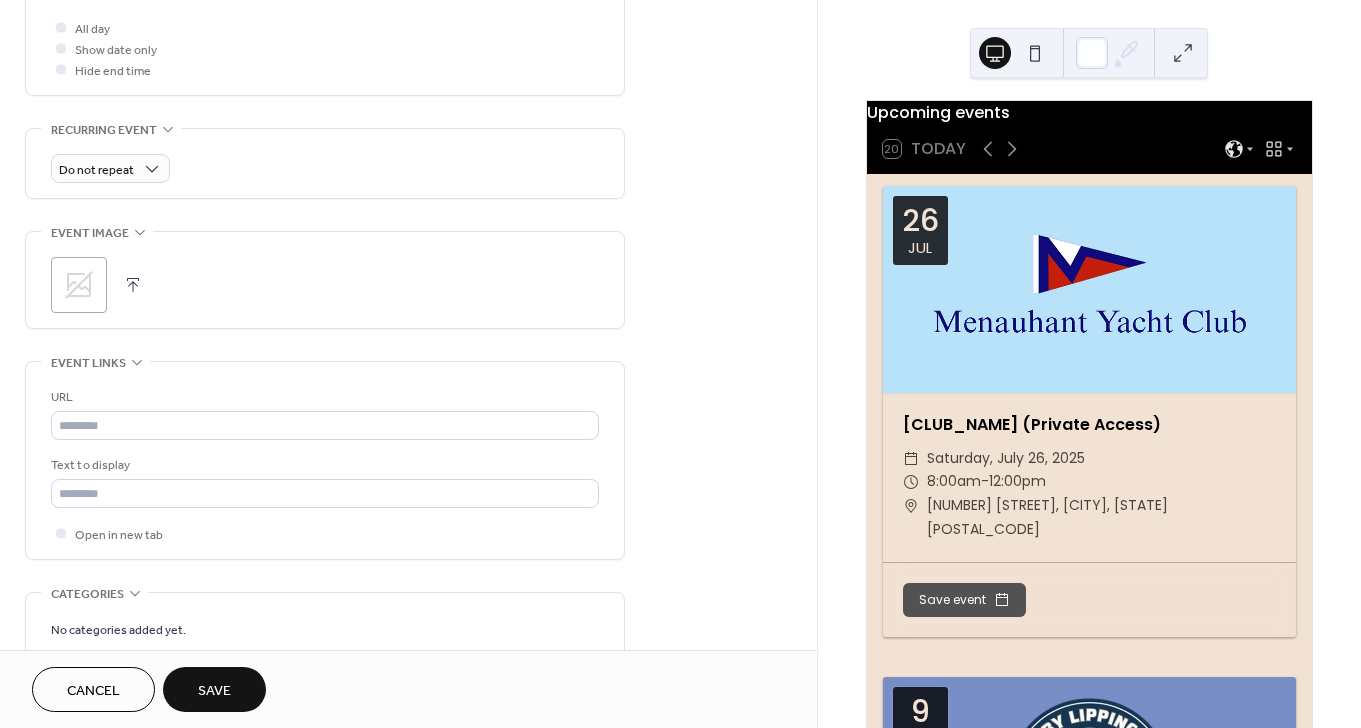 click on ";" at bounding box center (79, 285) 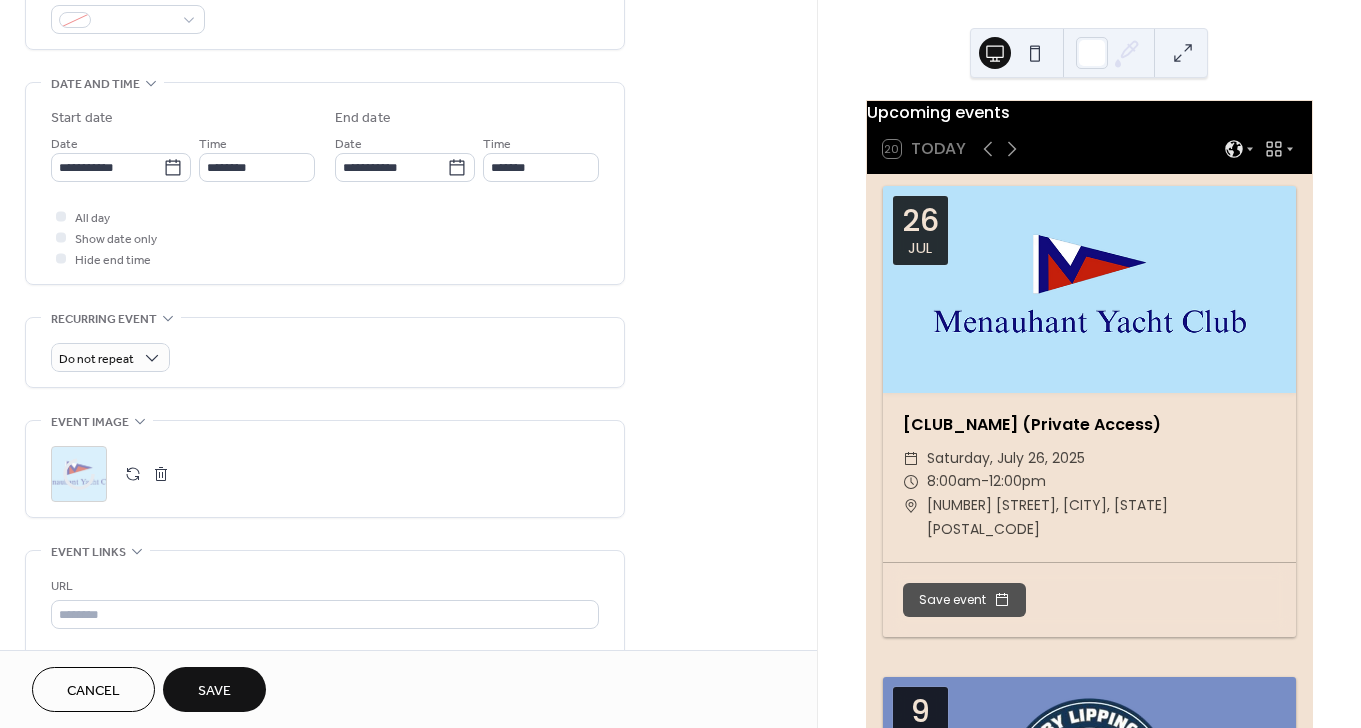 scroll, scrollTop: 505, scrollLeft: 0, axis: vertical 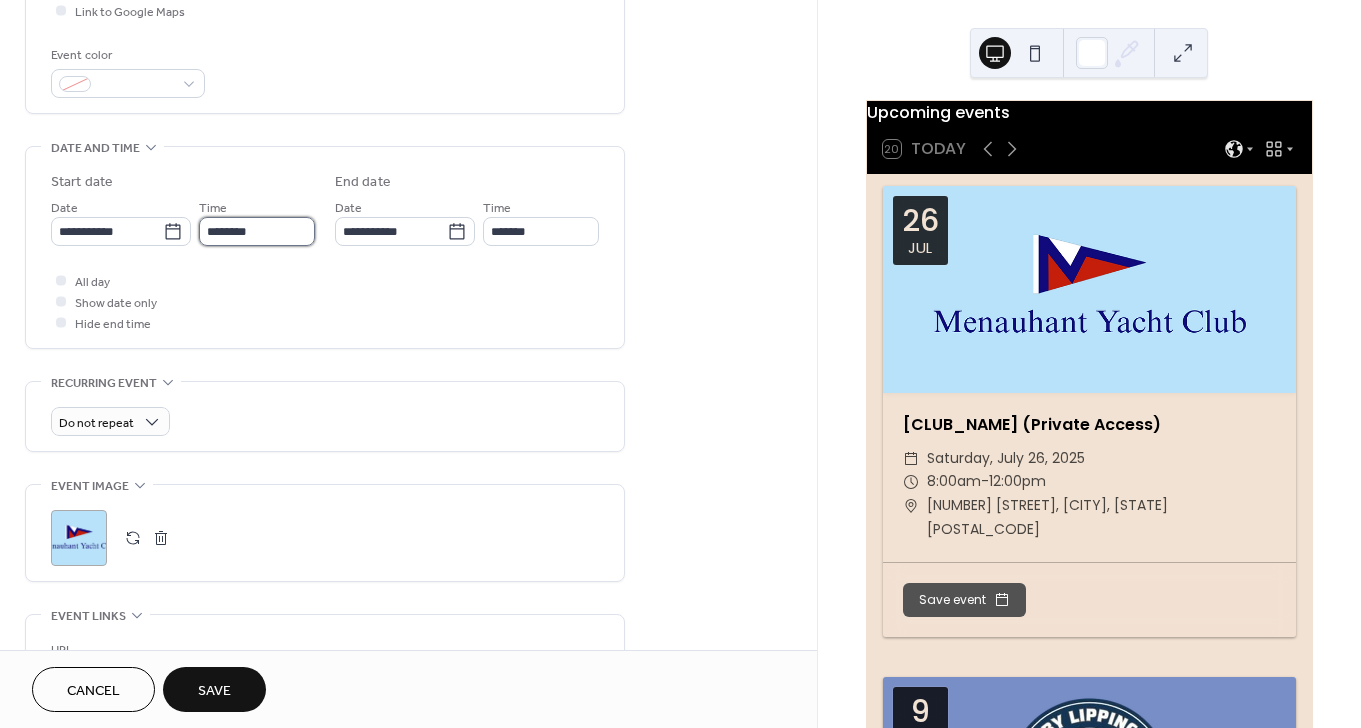 click on "********" at bounding box center (257, 231) 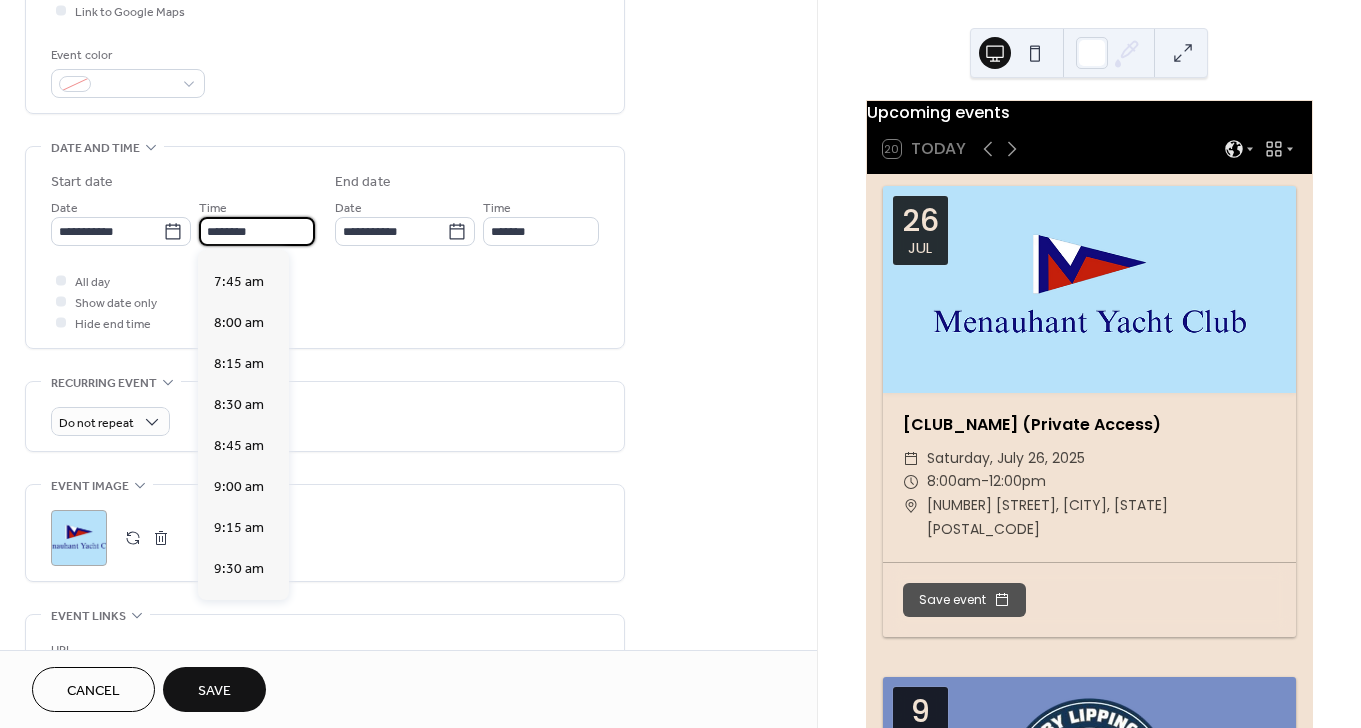 scroll, scrollTop: 1254, scrollLeft: 0, axis: vertical 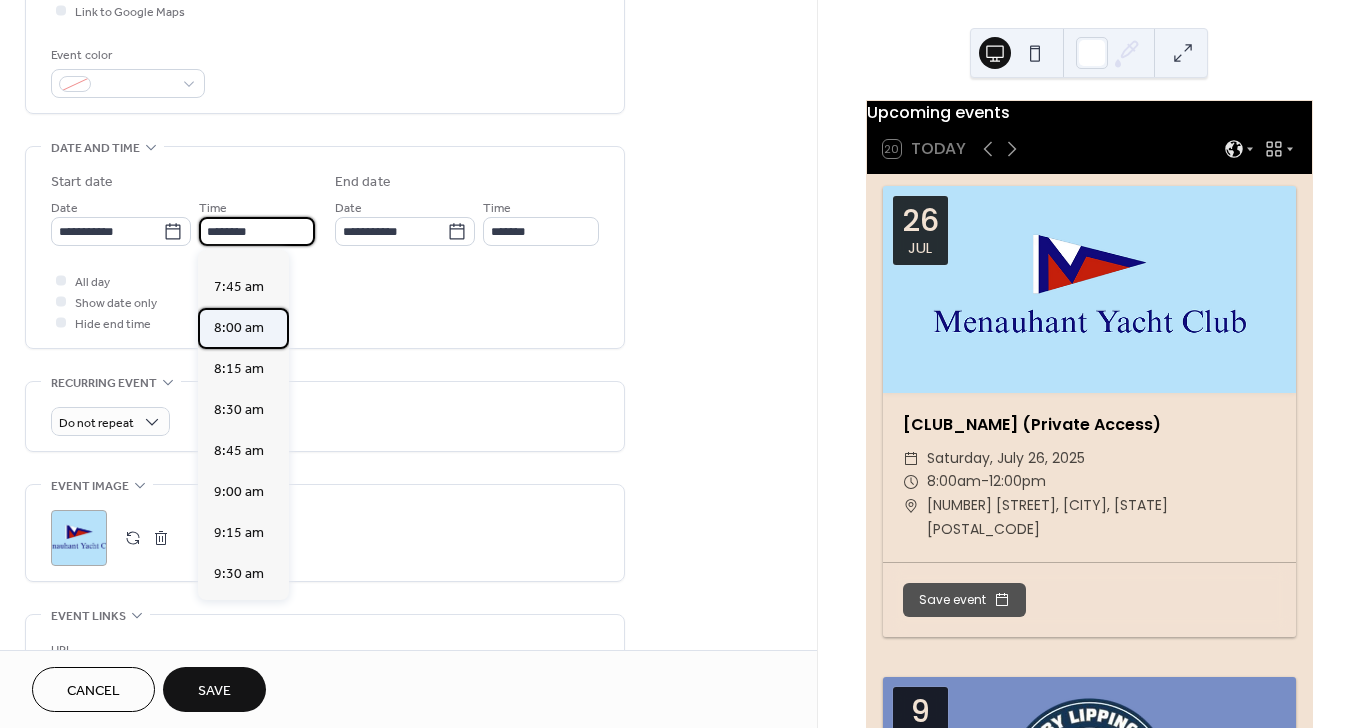 click on "8:00 am" at bounding box center (239, 328) 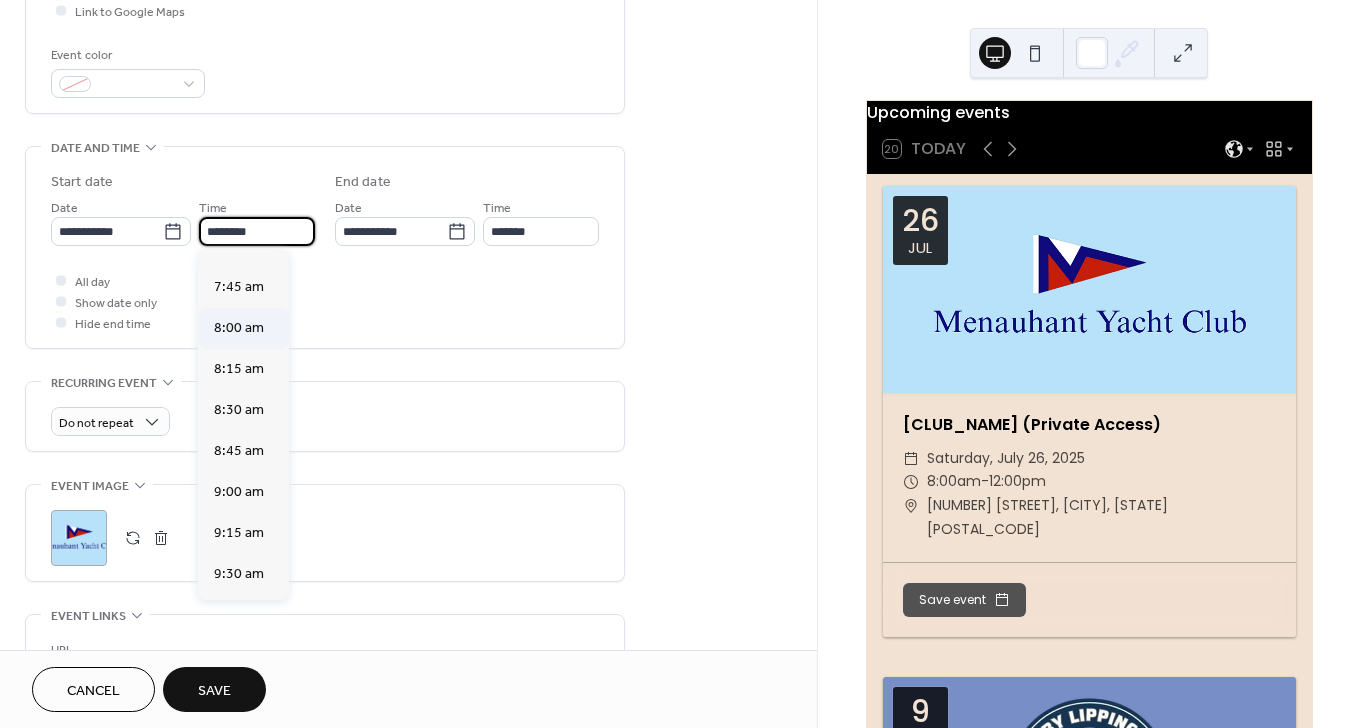 type on "*******" 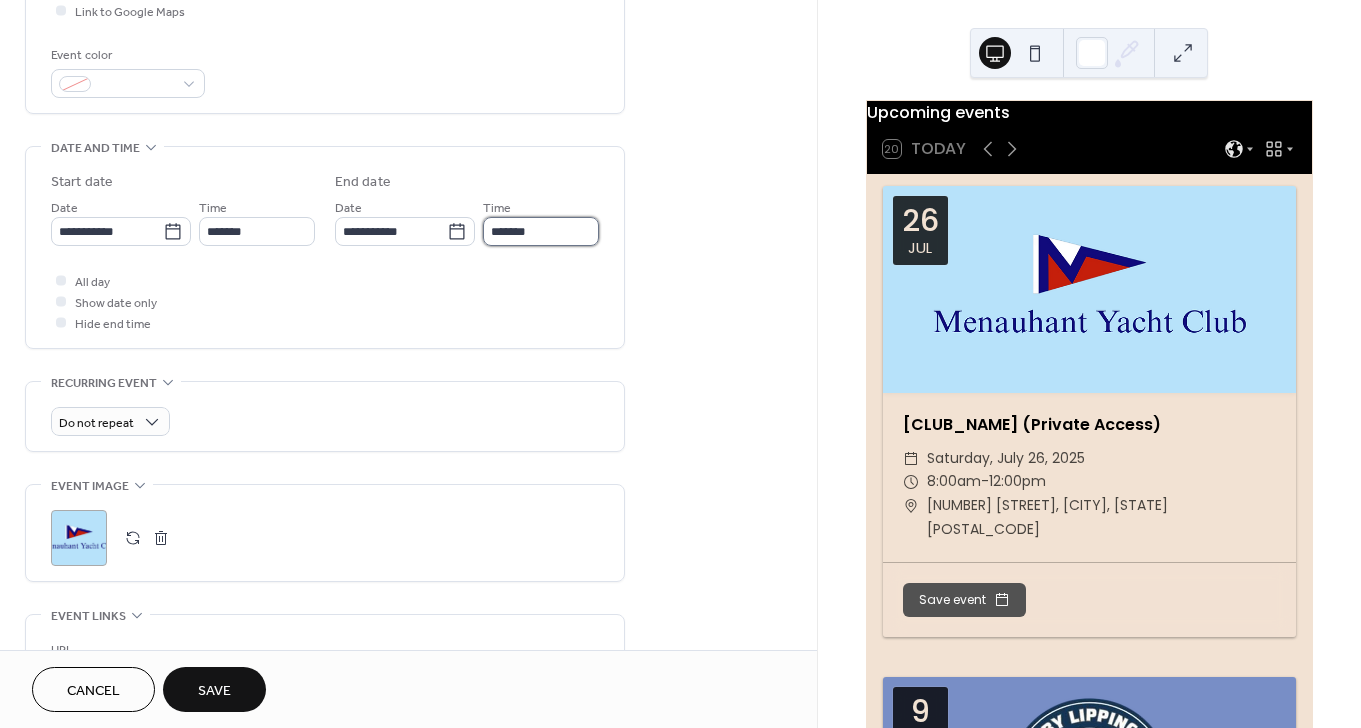 click on "*******" at bounding box center (541, 231) 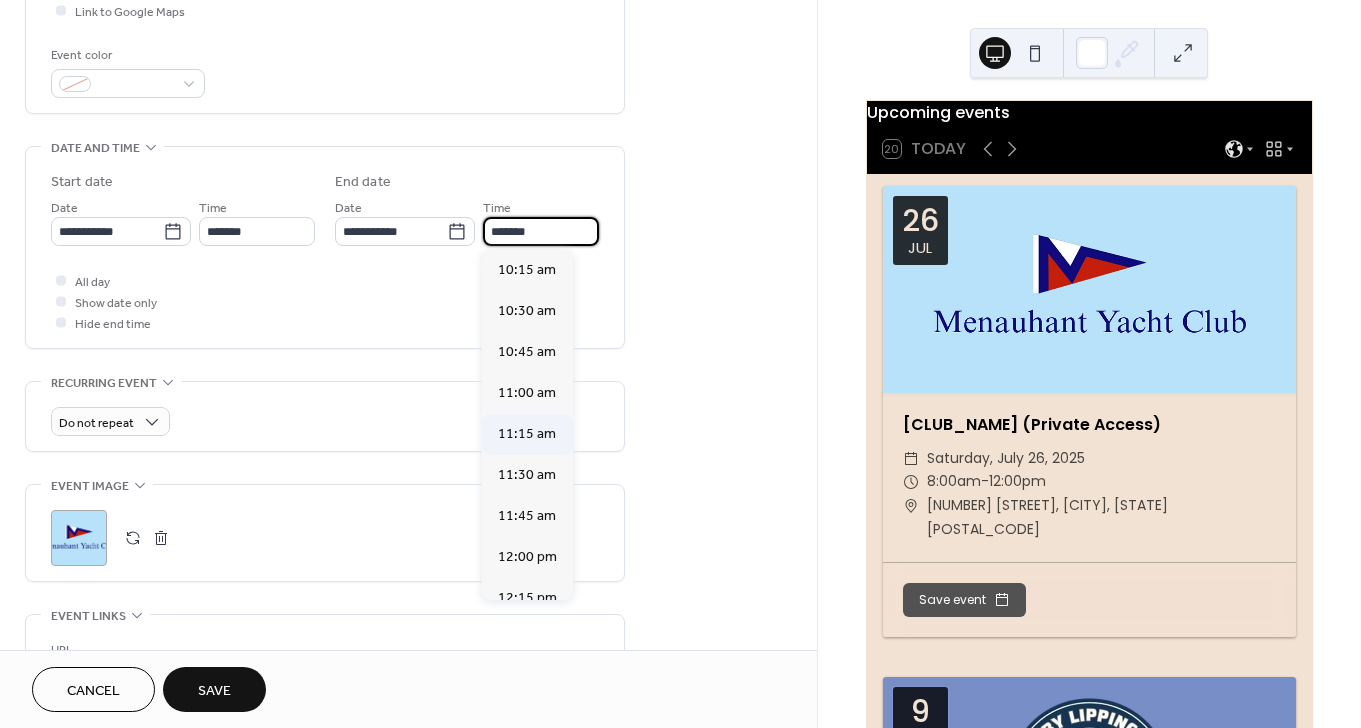 scroll, scrollTop: 329, scrollLeft: 0, axis: vertical 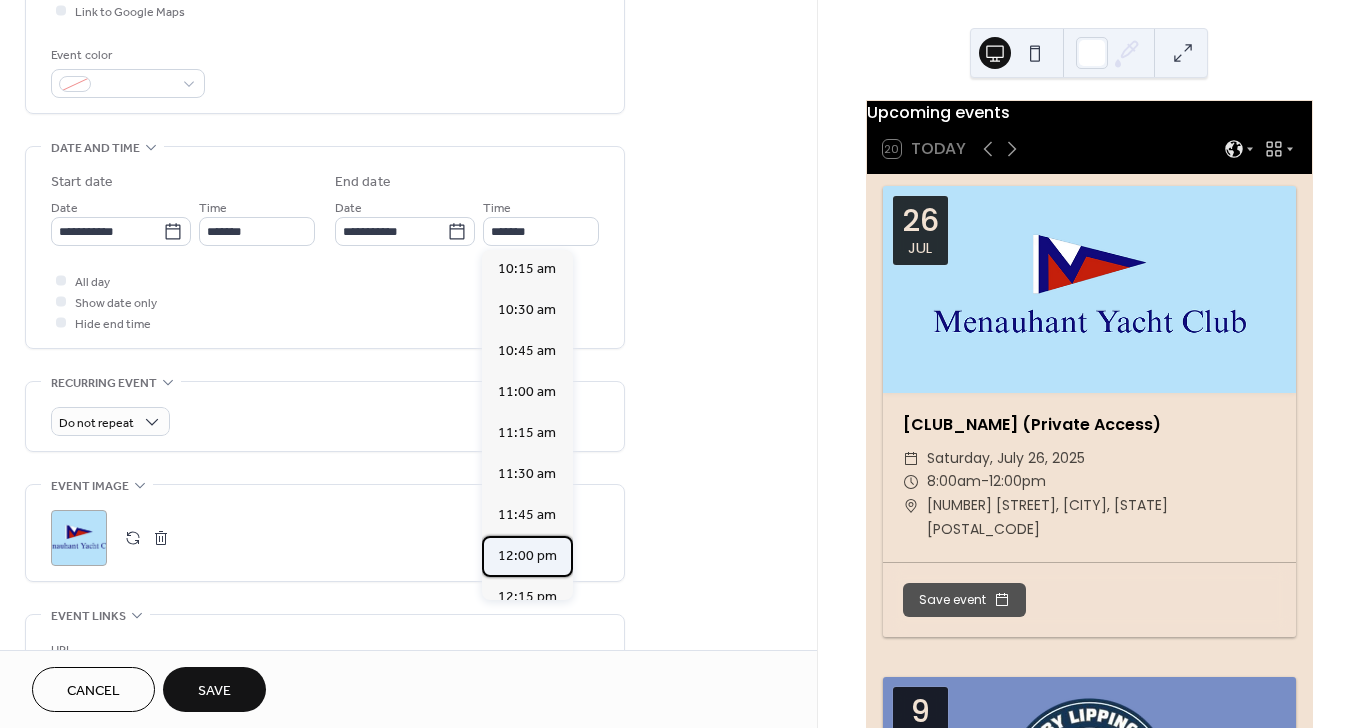 click on "12:00 pm" at bounding box center (527, 556) 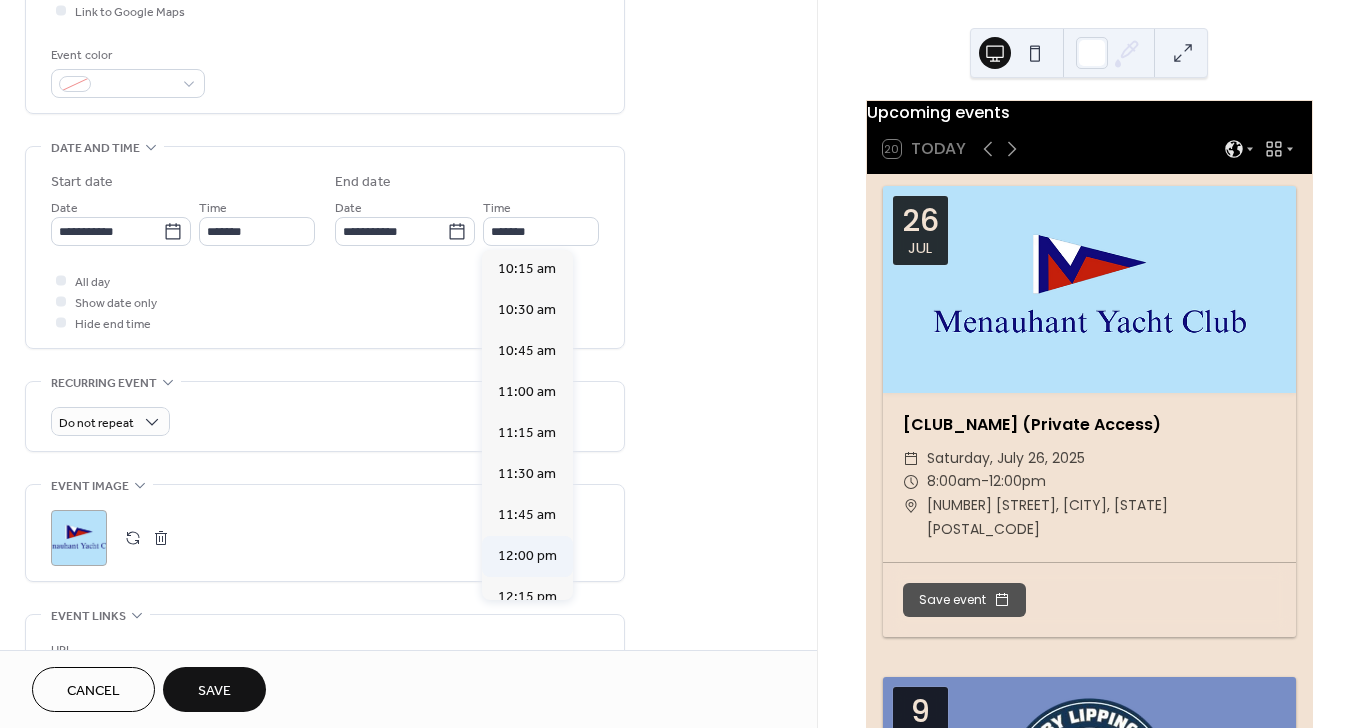 type on "********" 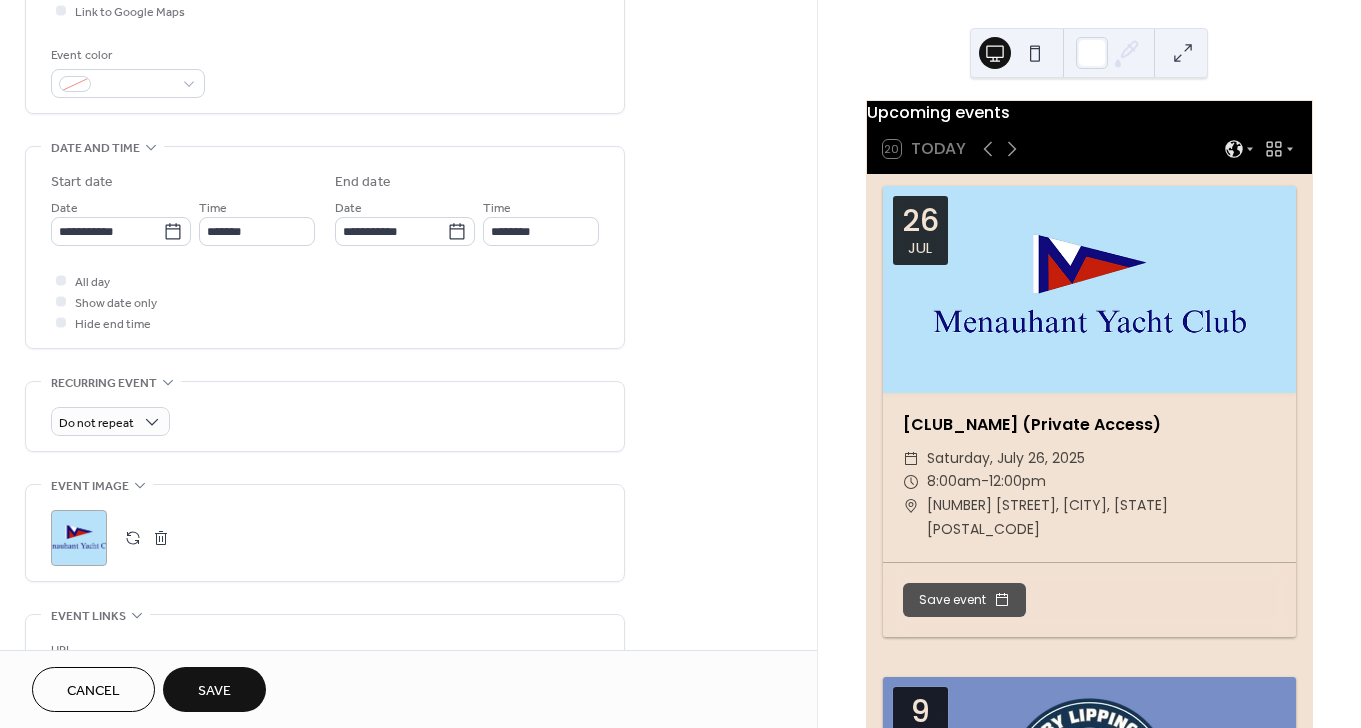 click on "Save" at bounding box center (214, 691) 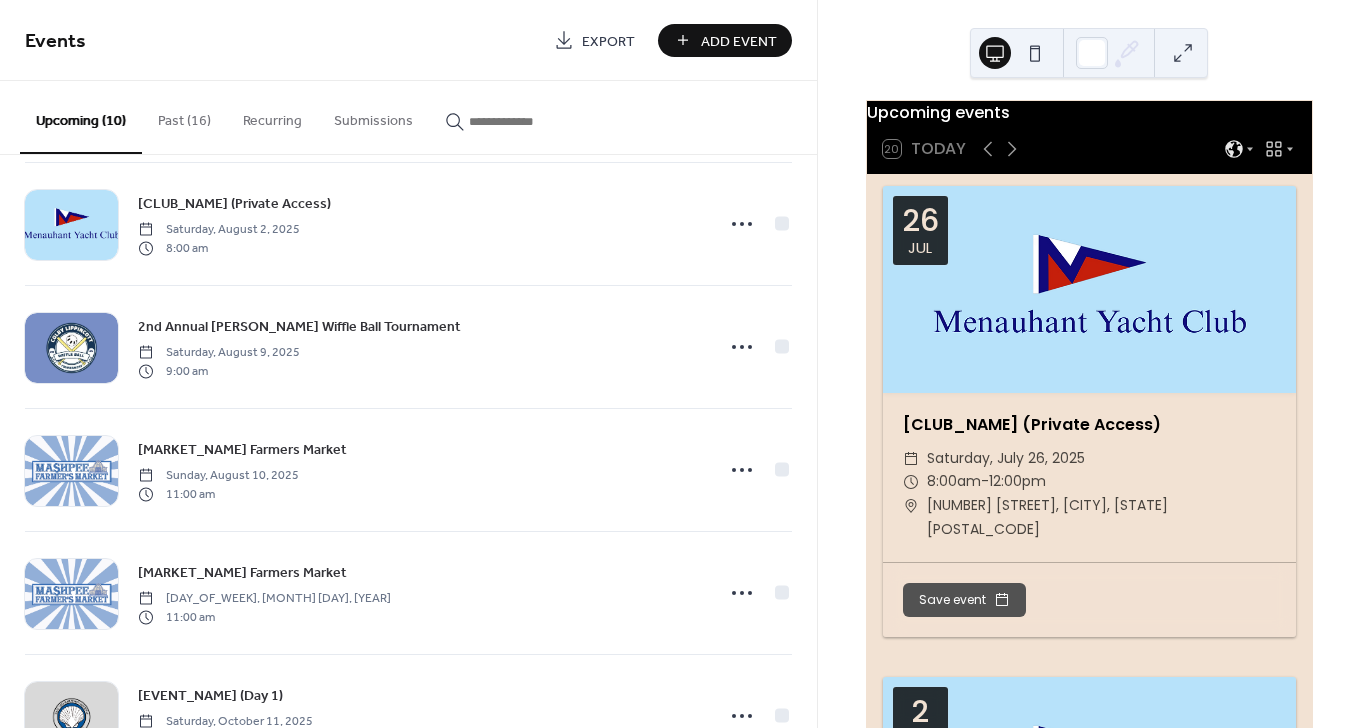 scroll, scrollTop: 391, scrollLeft: 0, axis: vertical 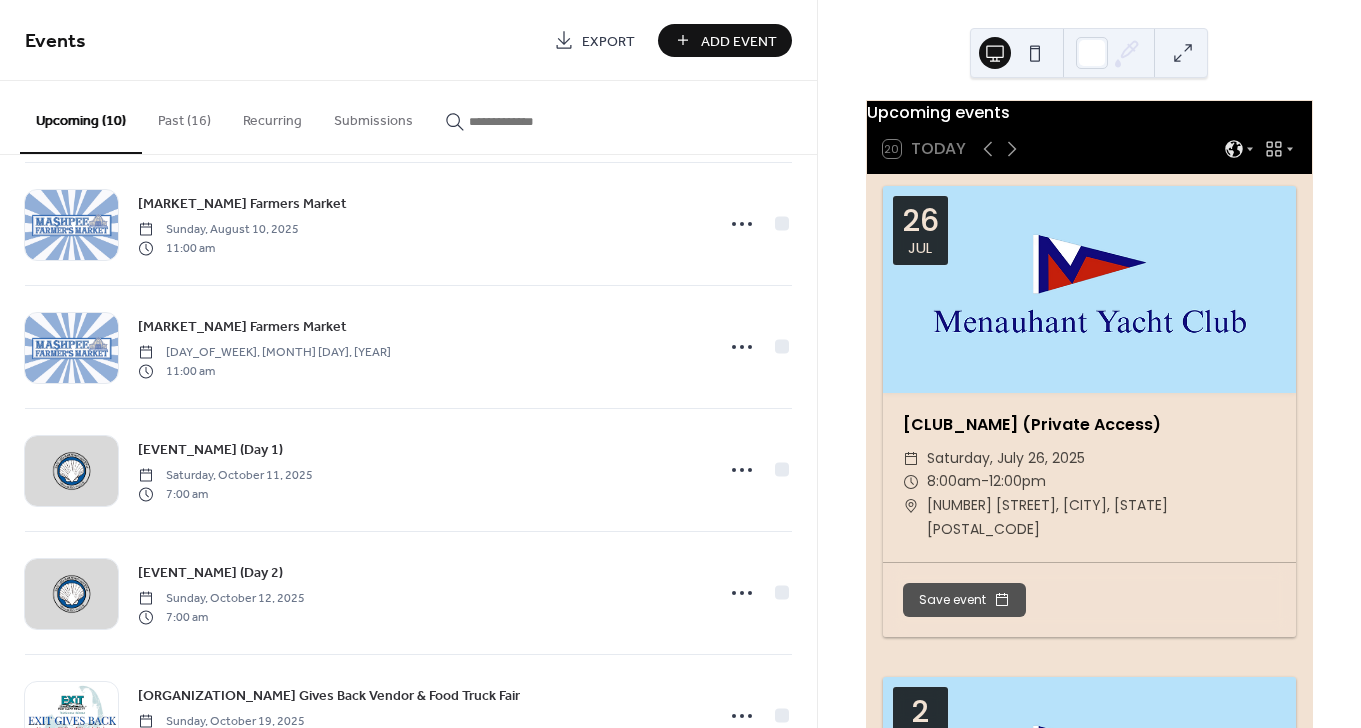 click on "Add Event" at bounding box center (739, 41) 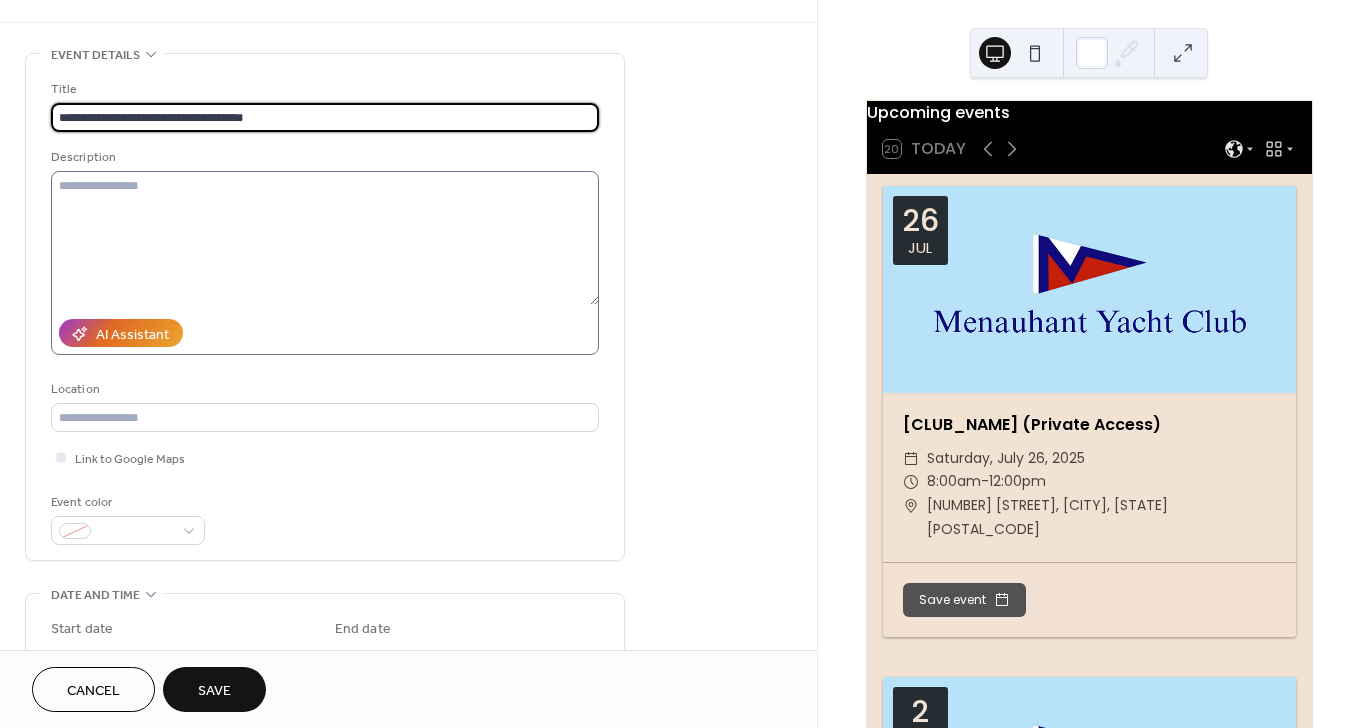 scroll, scrollTop: 59, scrollLeft: 0, axis: vertical 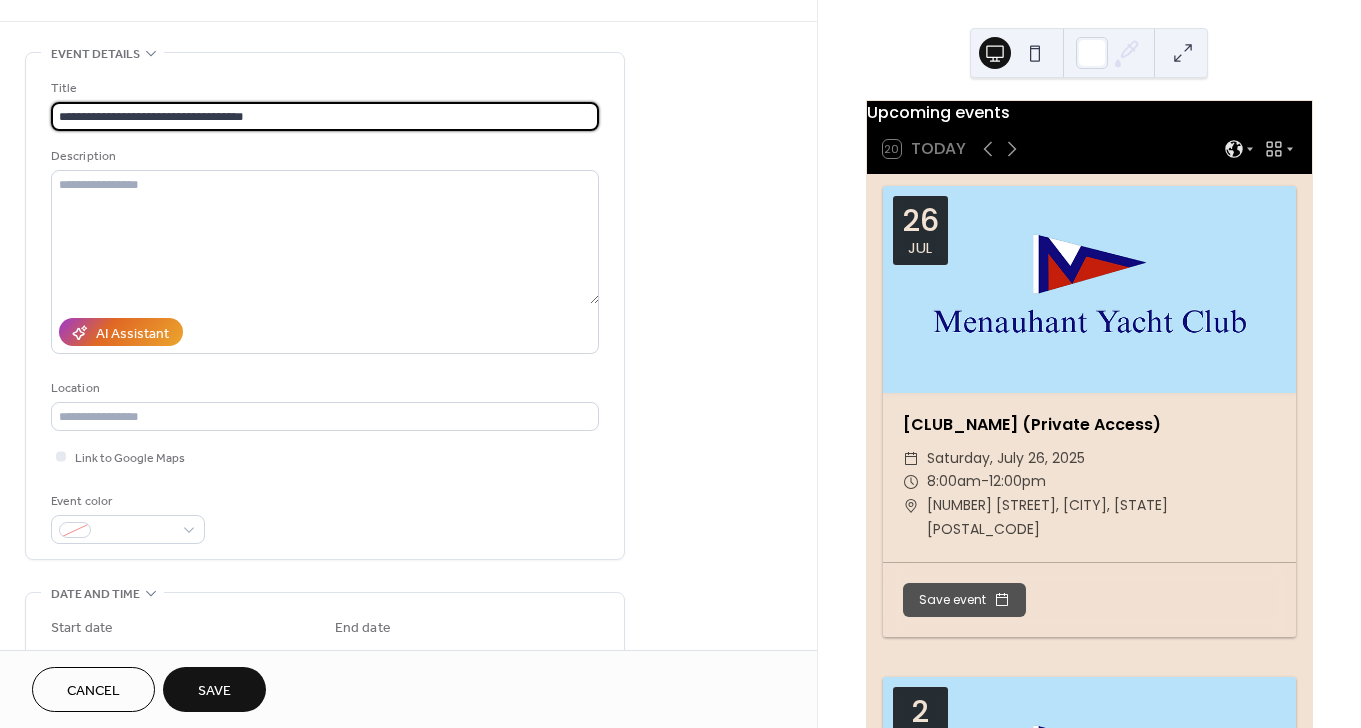 type on "**********" 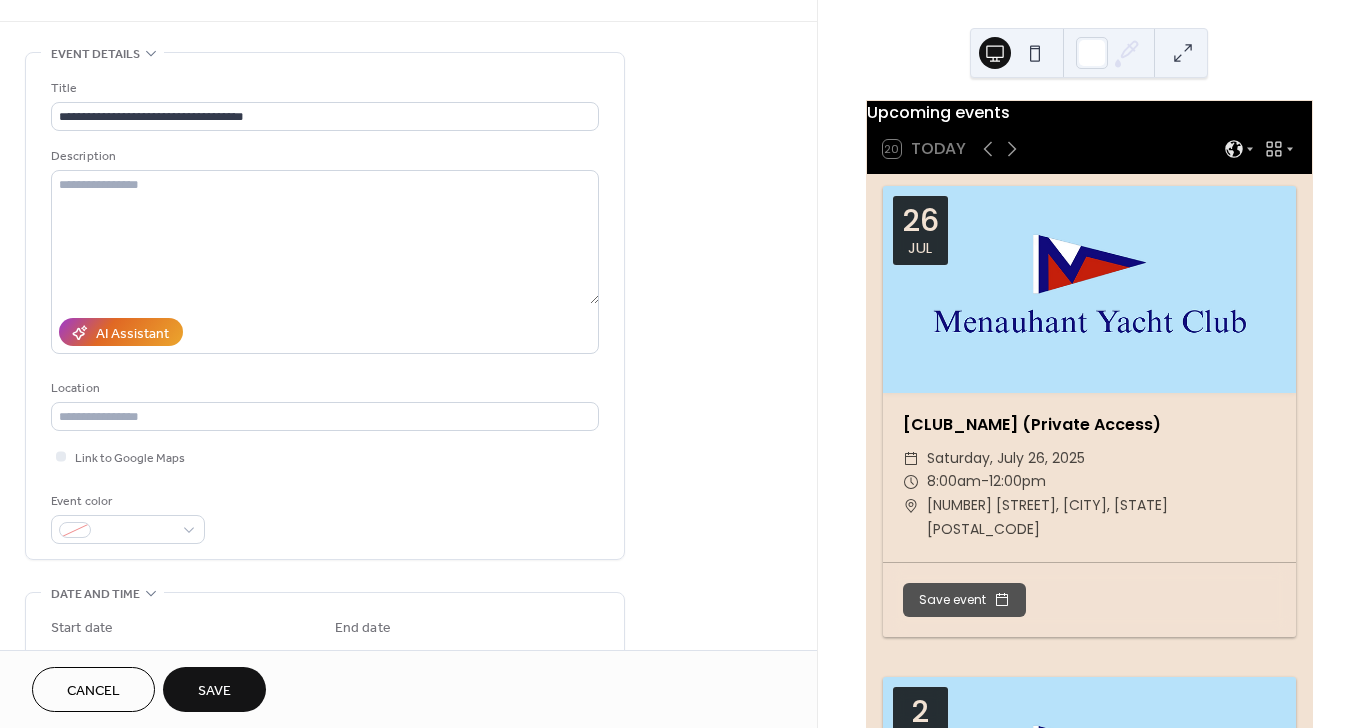 click on "**********" at bounding box center [325, 311] 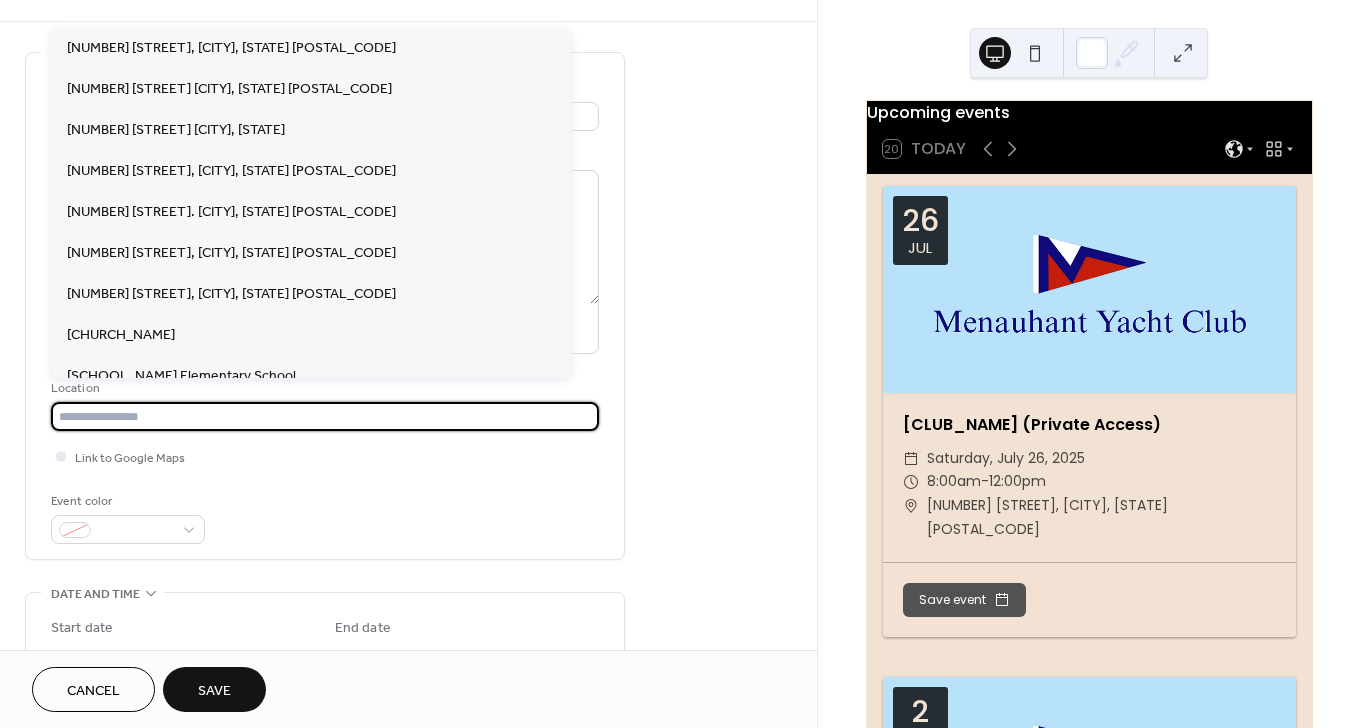 click at bounding box center [325, 416] 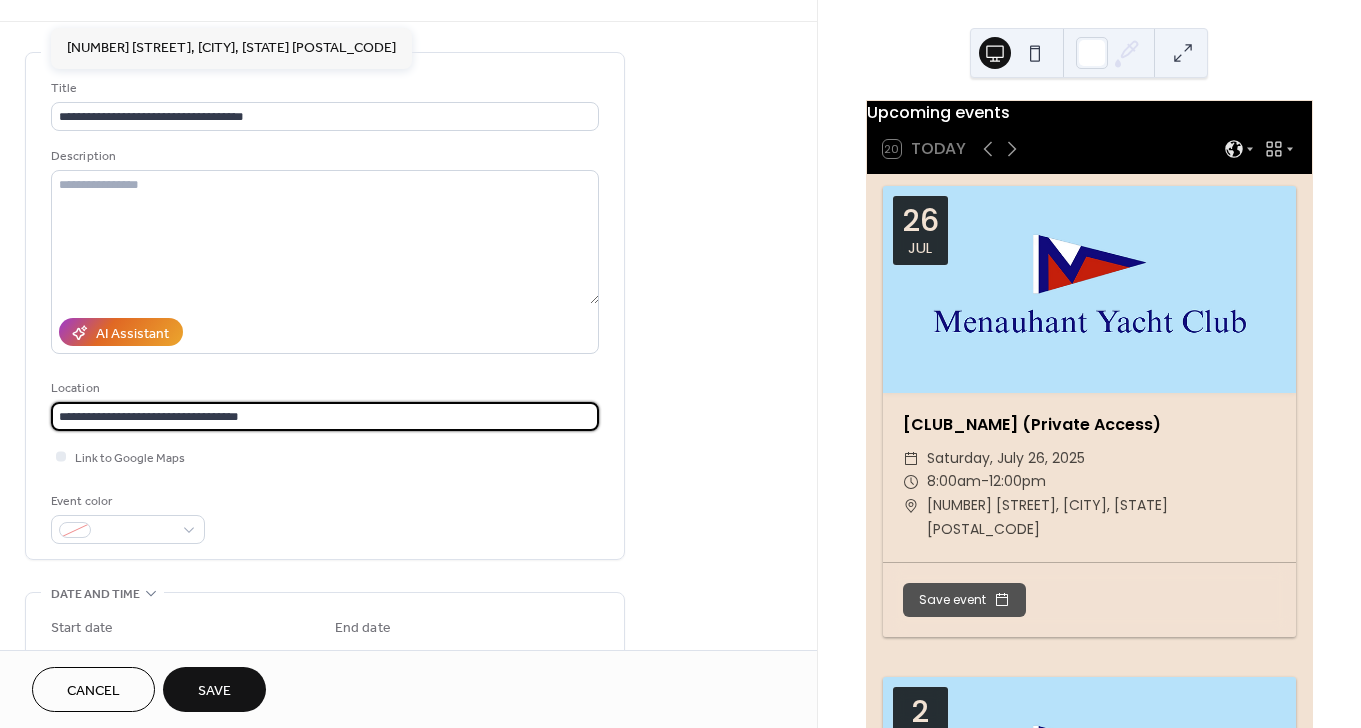 scroll, scrollTop: 1, scrollLeft: 0, axis: vertical 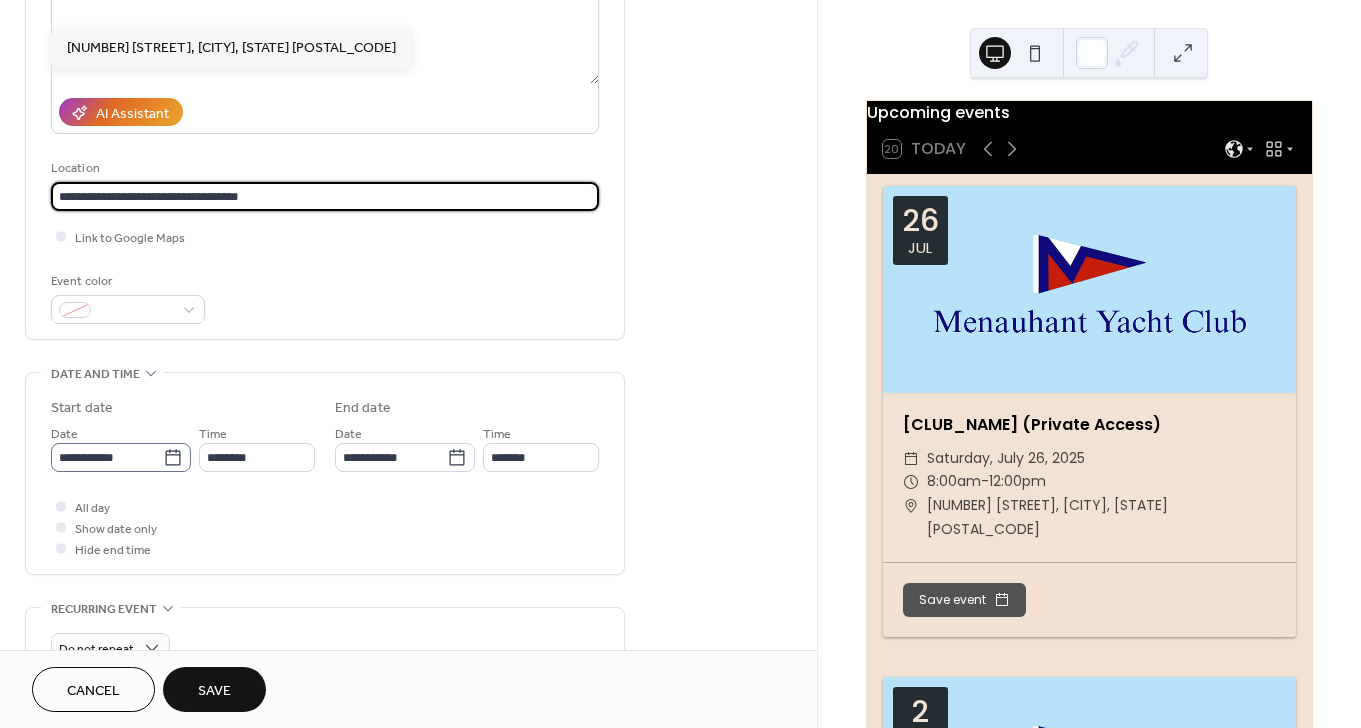 type on "**********" 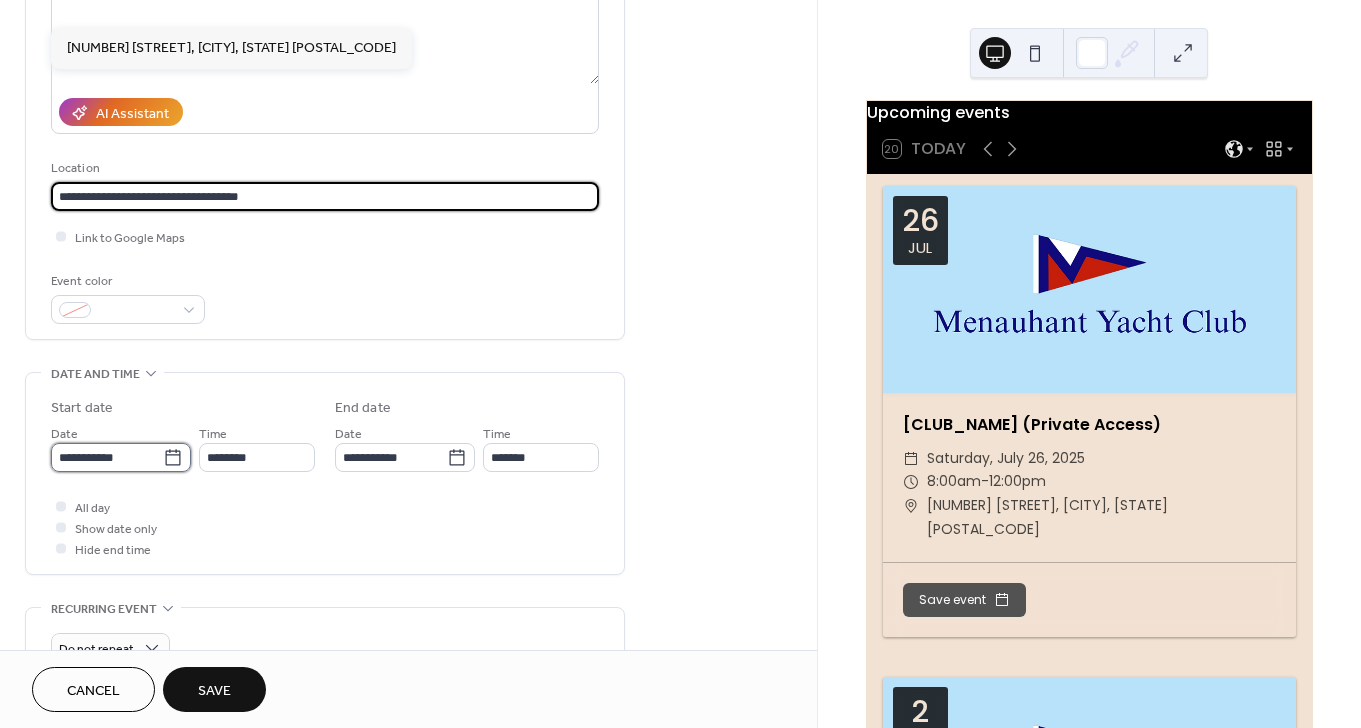 click on "**********" at bounding box center (107, 457) 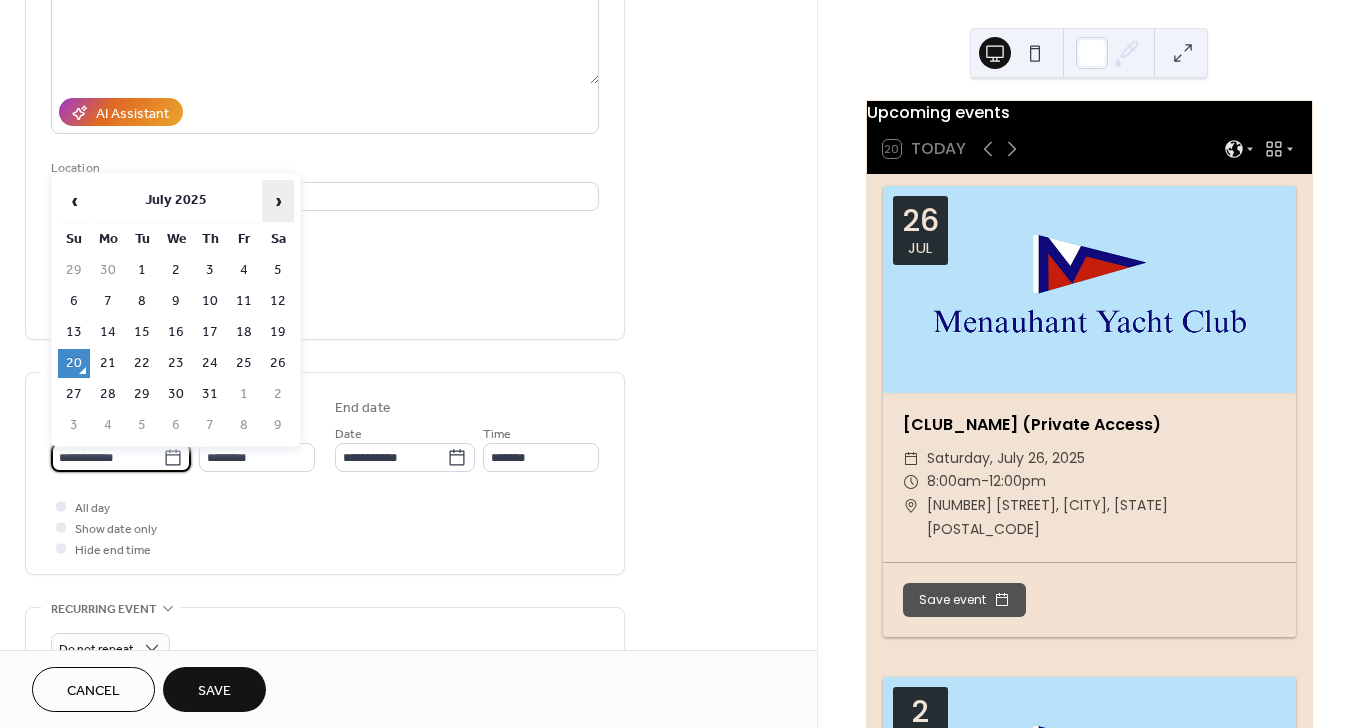 click on "›" at bounding box center [278, 201] 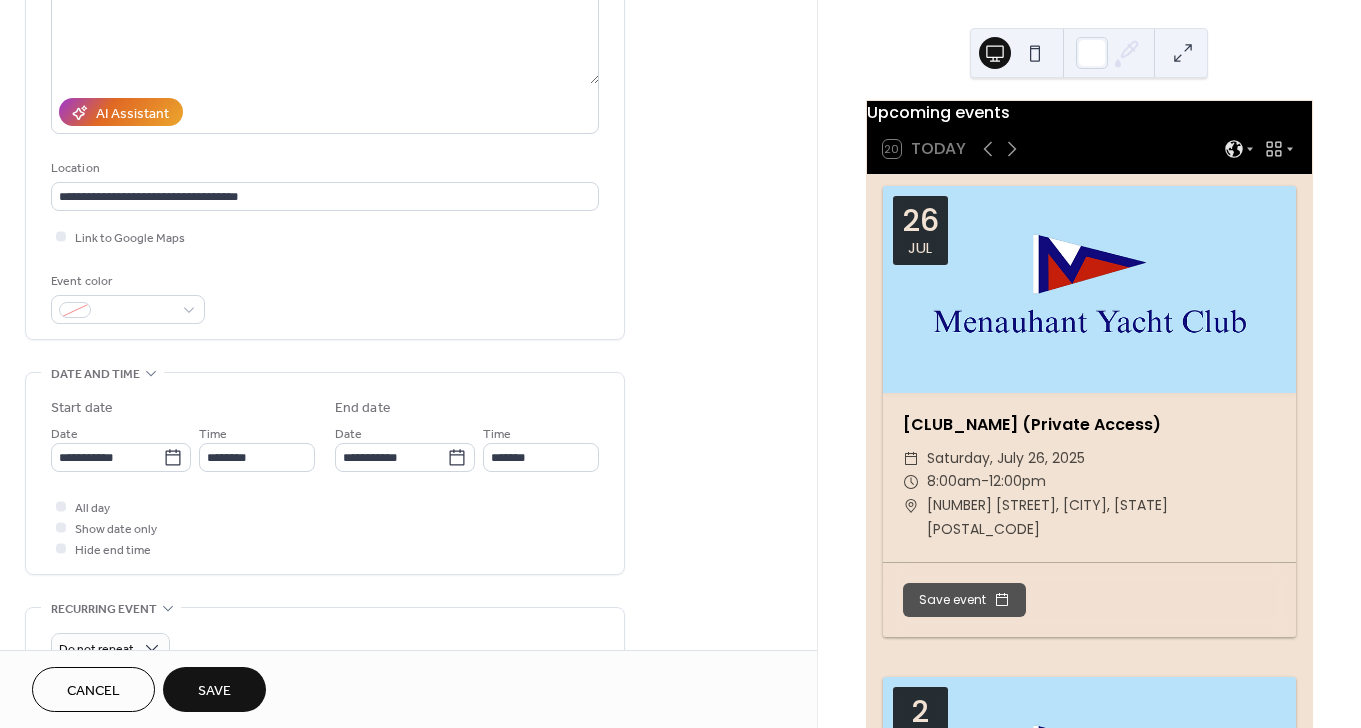 click on "Cancel" at bounding box center (93, 689) 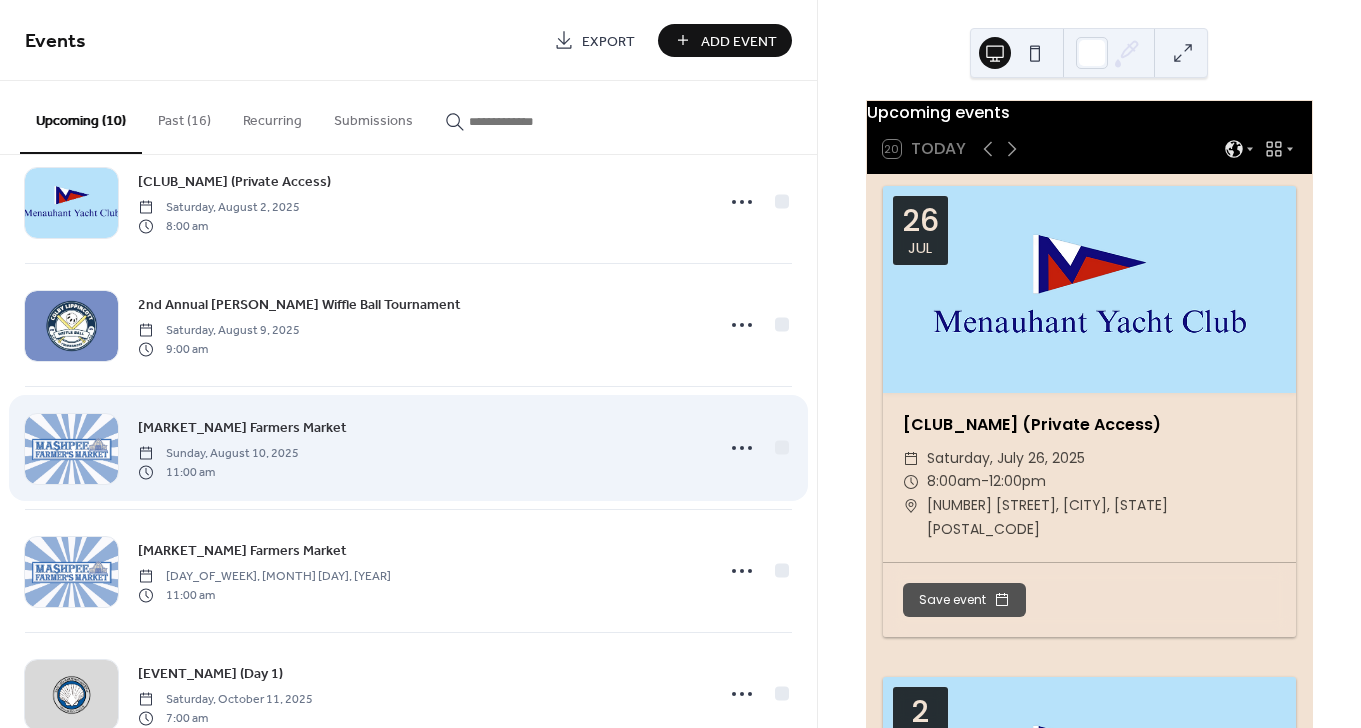 scroll, scrollTop: 0, scrollLeft: 0, axis: both 